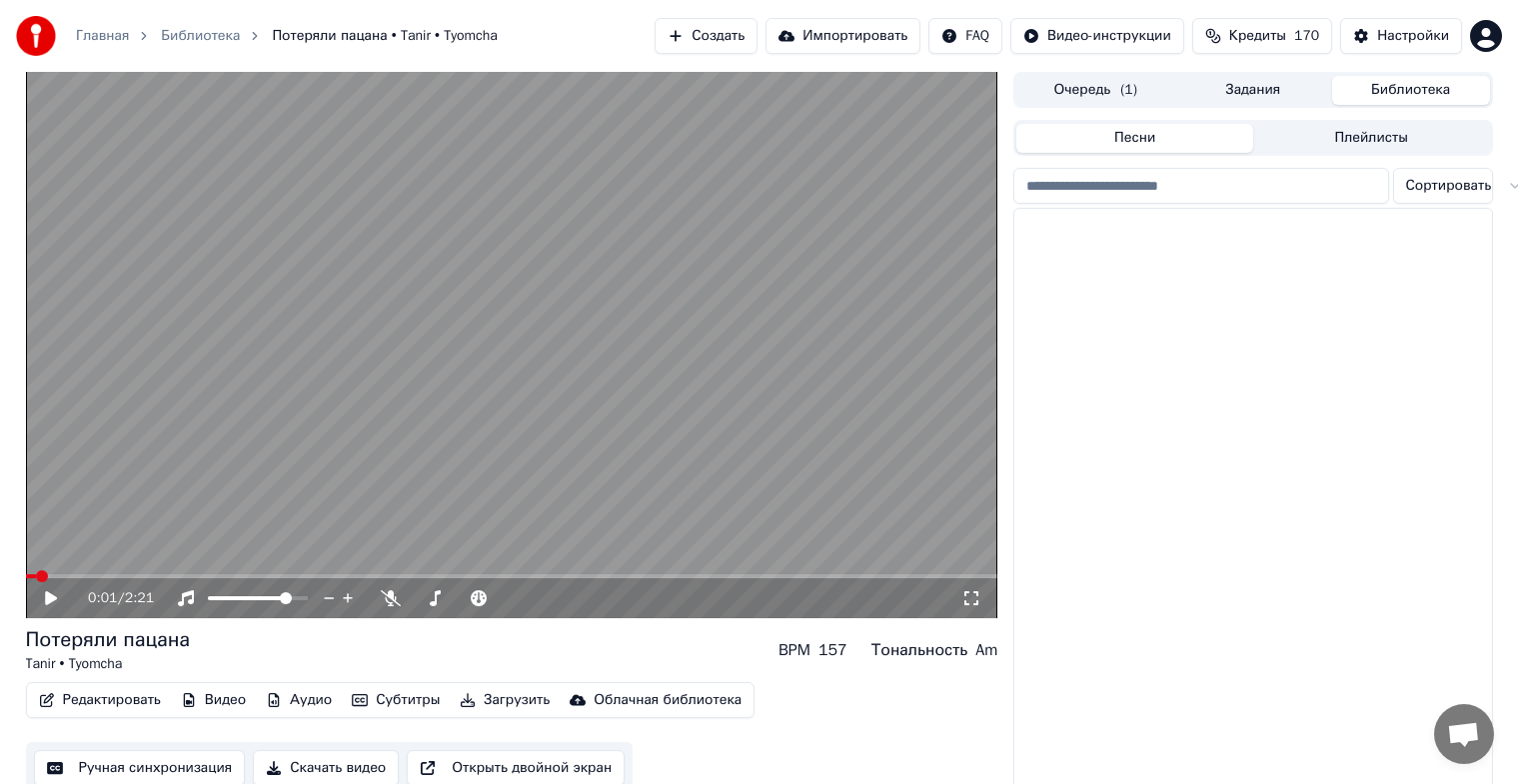 scroll, scrollTop: 0, scrollLeft: 0, axis: both 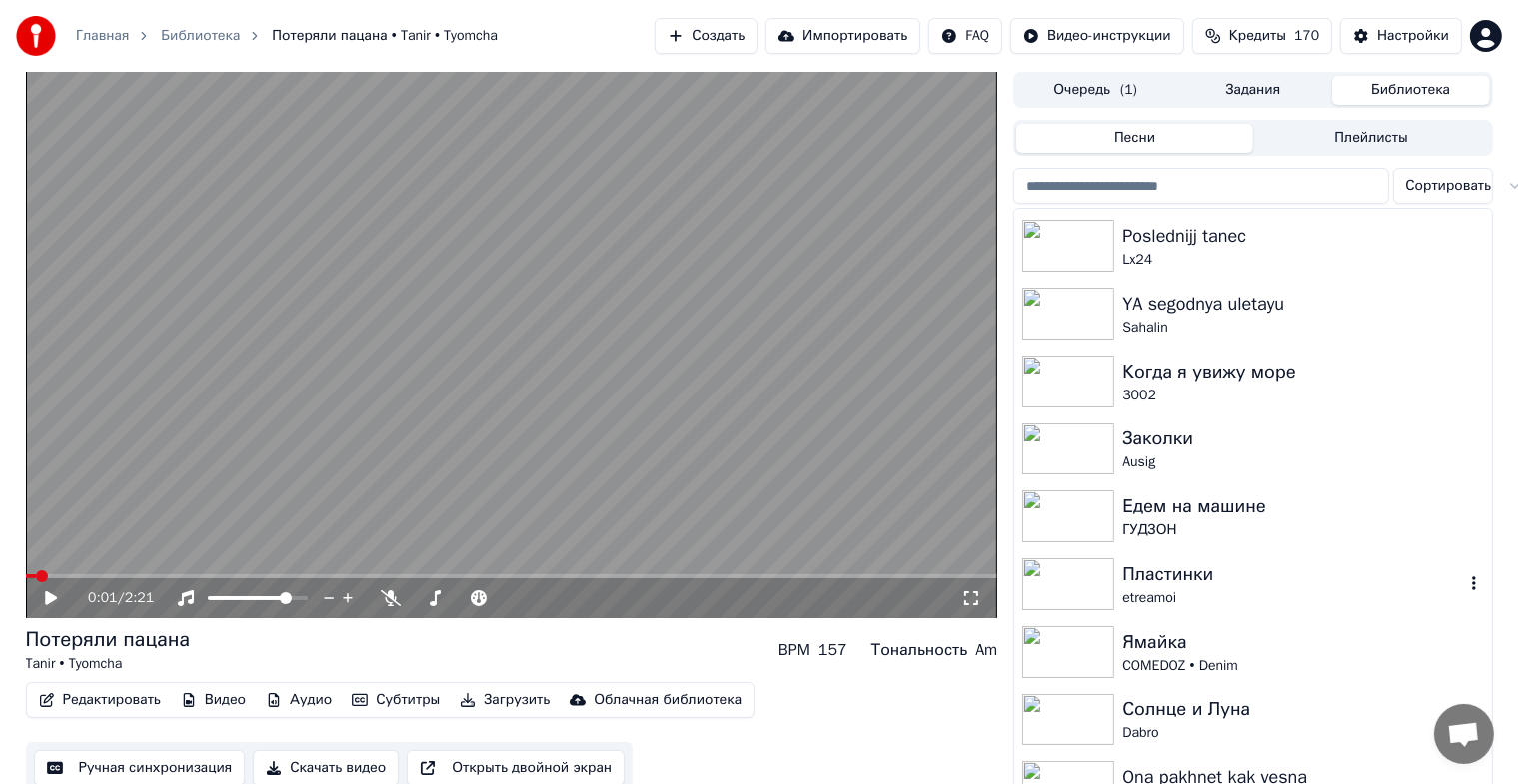 click on "etreamoi" at bounding box center [1292, 598] 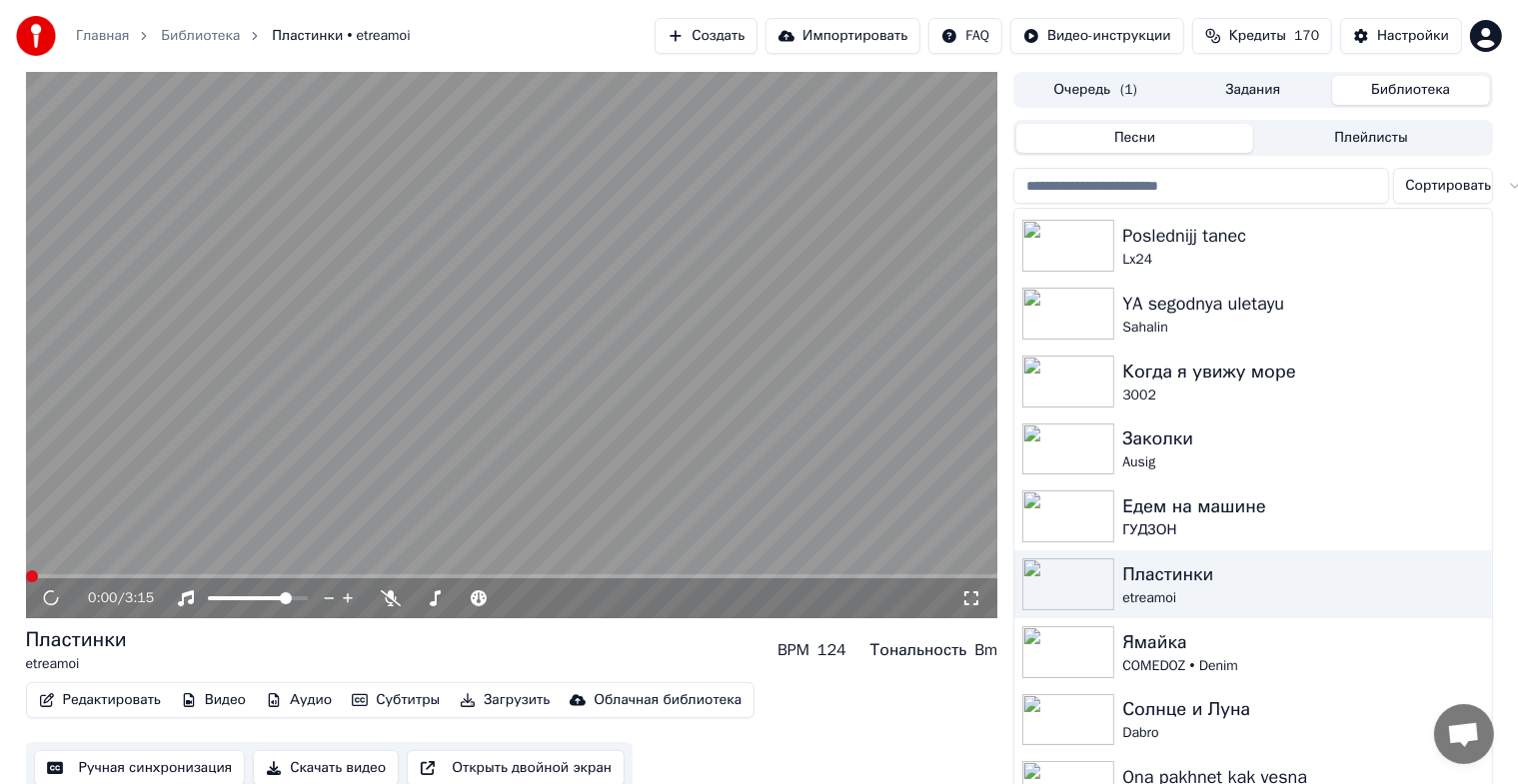 click at bounding box center [971, 598] 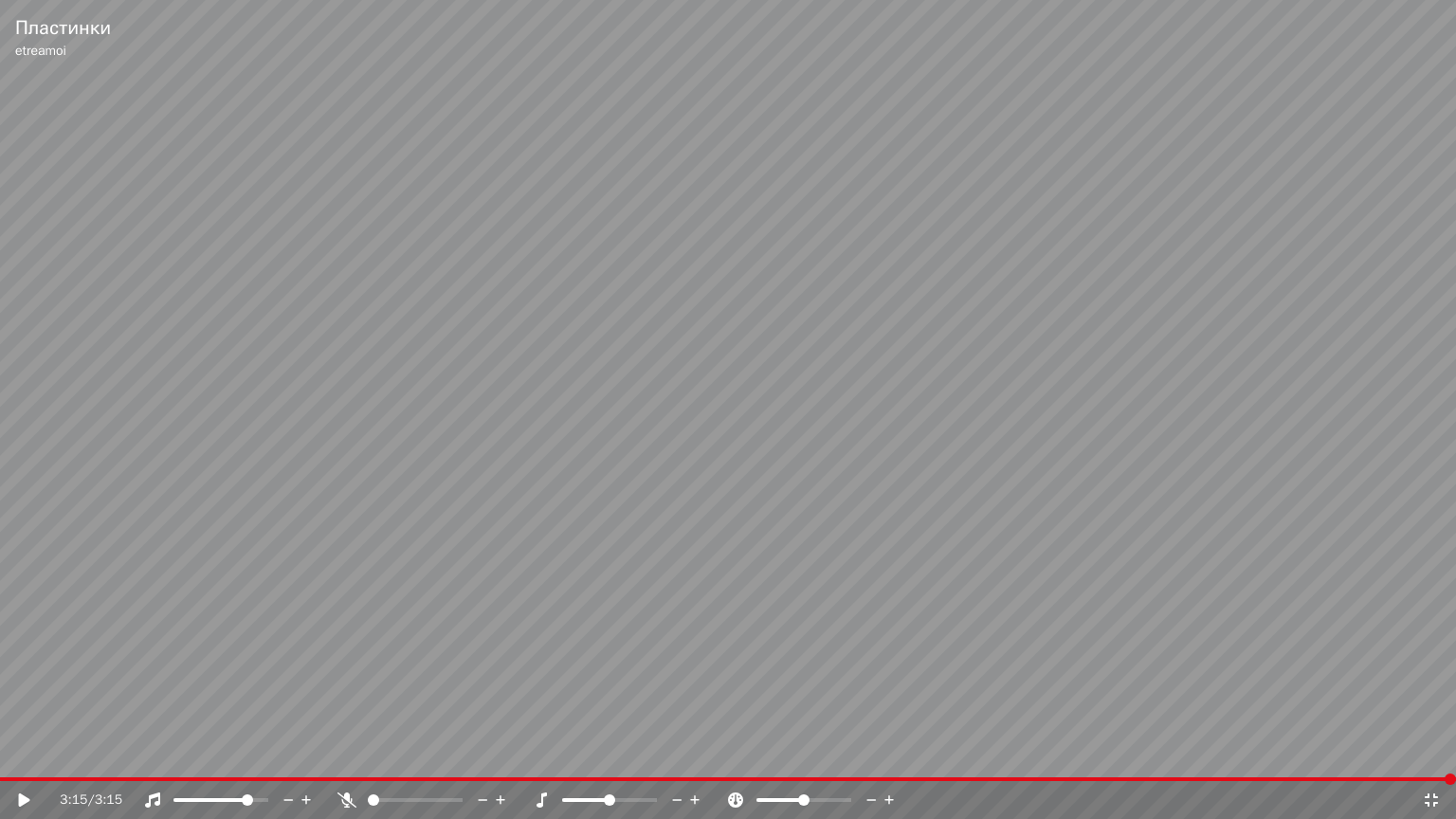 click at bounding box center [728, 410] 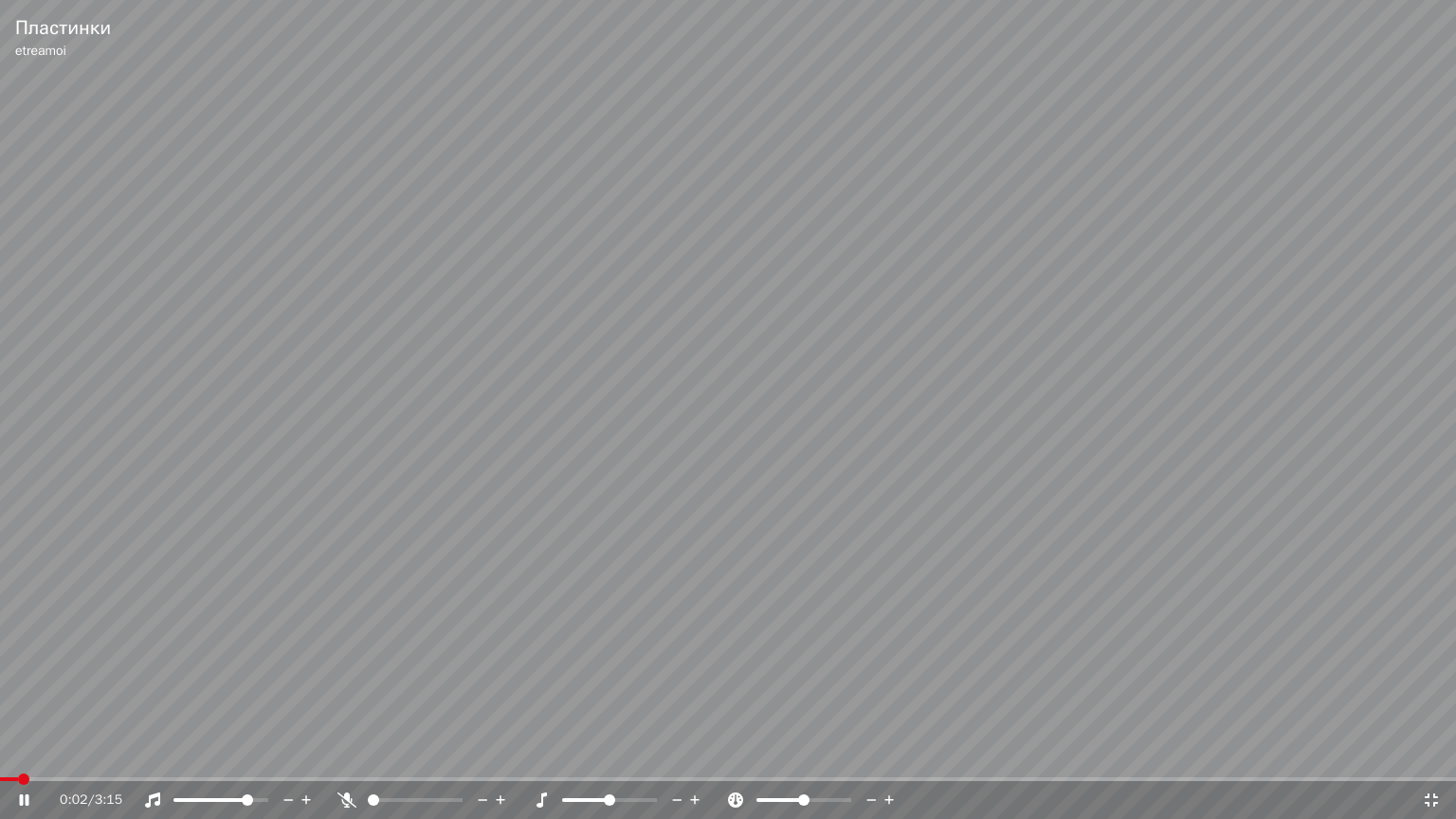 click at bounding box center [728, 410] 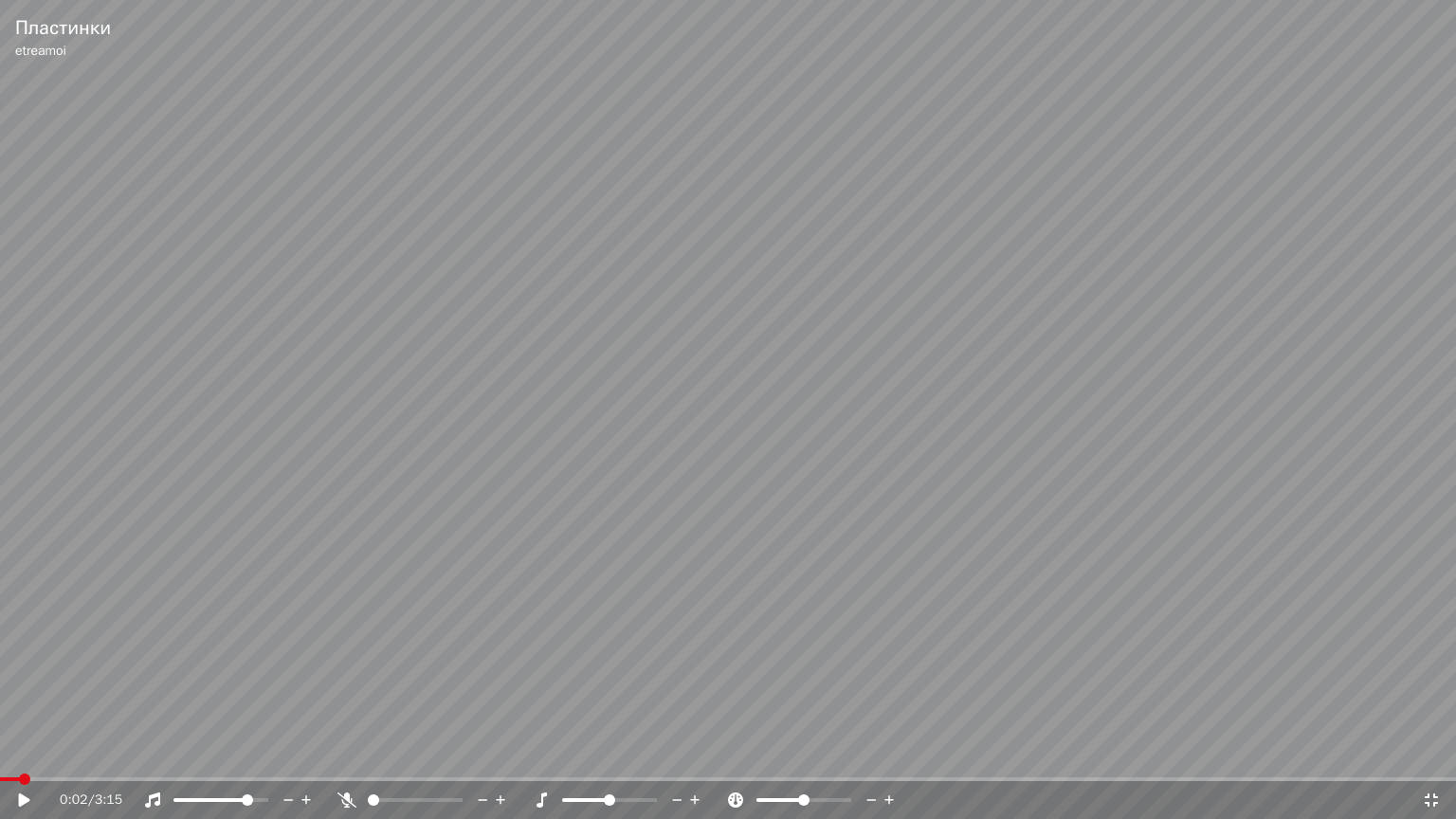 click at bounding box center (1431, 800) 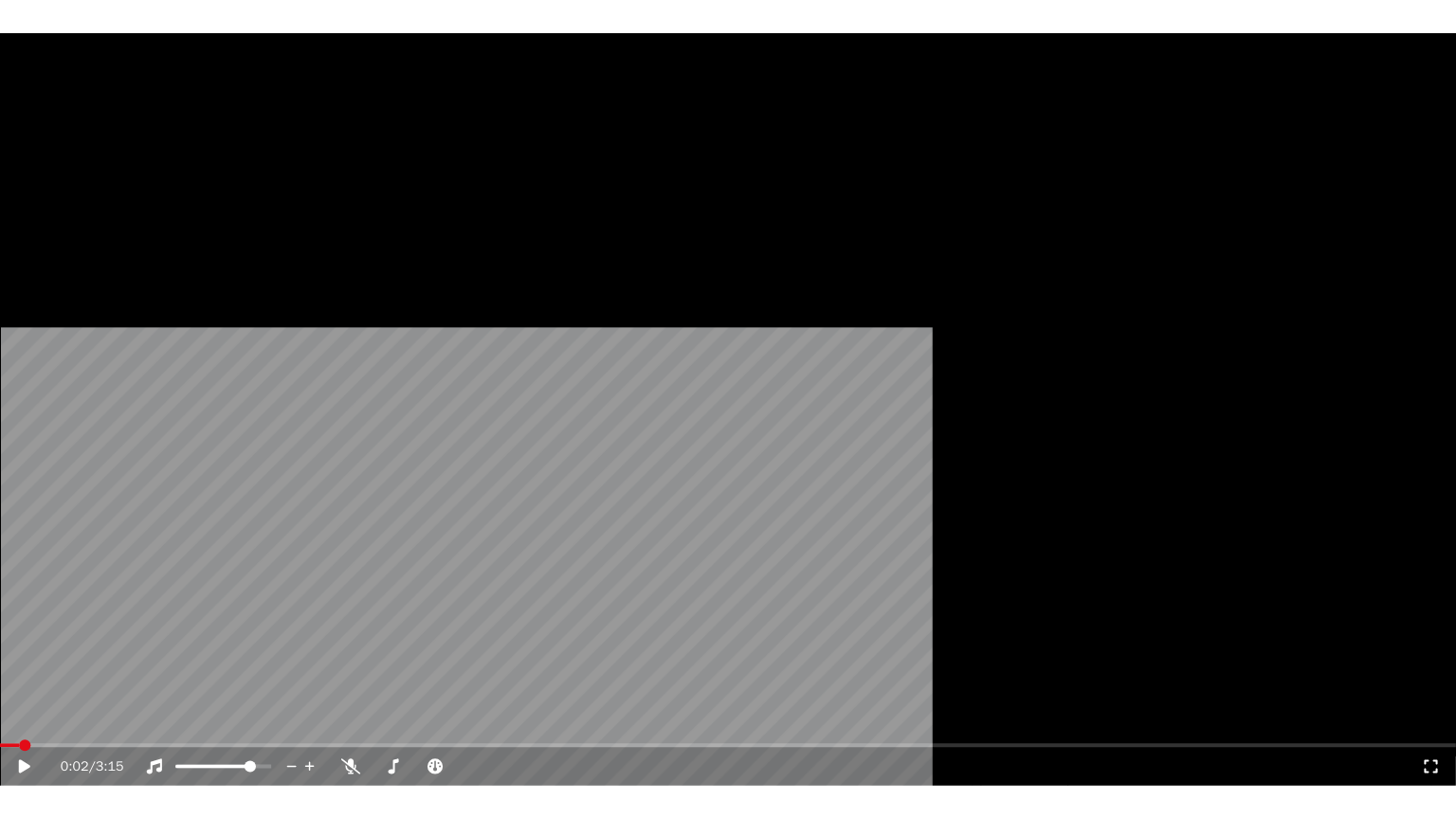 scroll, scrollTop: 0, scrollLeft: 0, axis: both 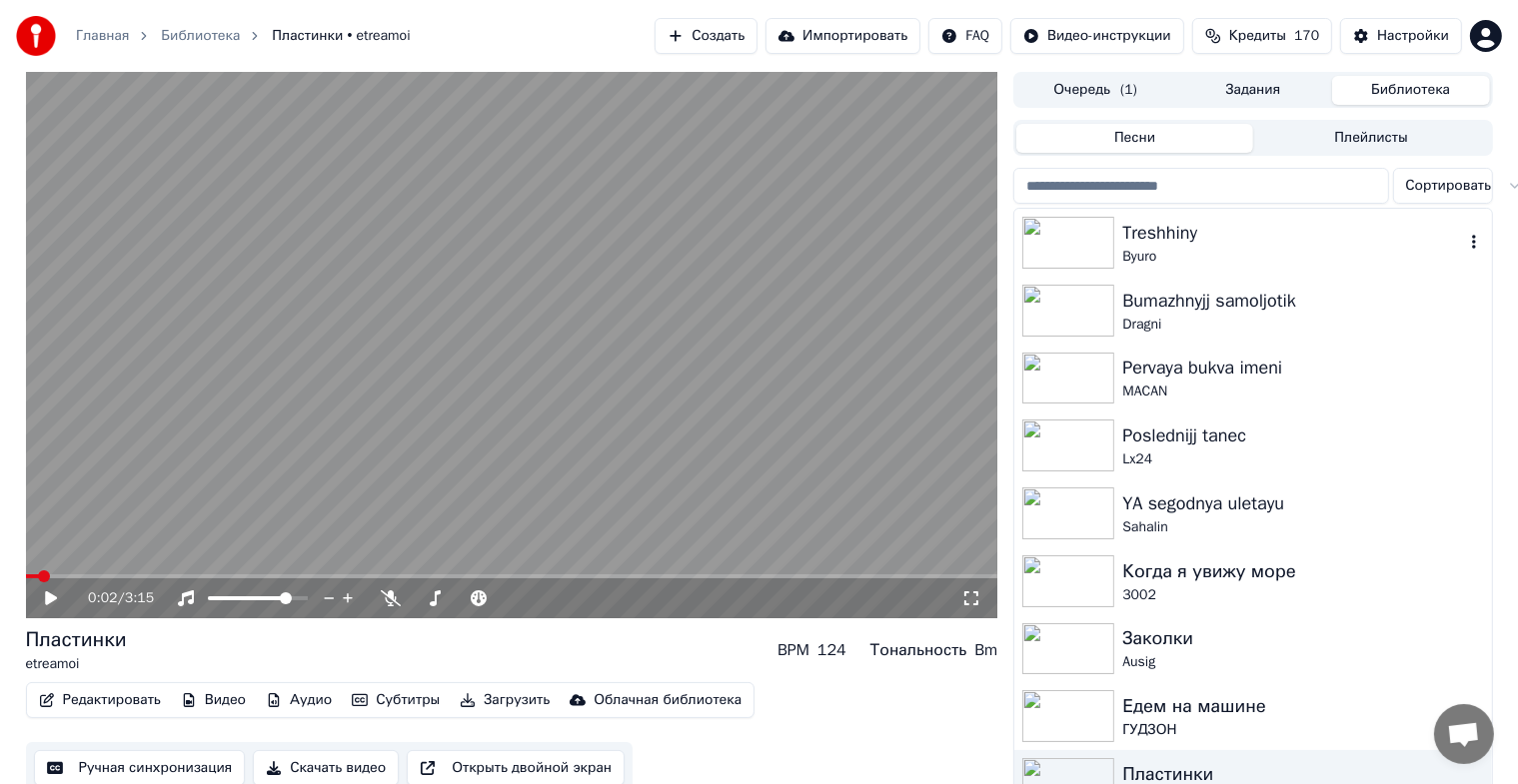 click on "Treshhiny" at bounding box center [1292, 233] 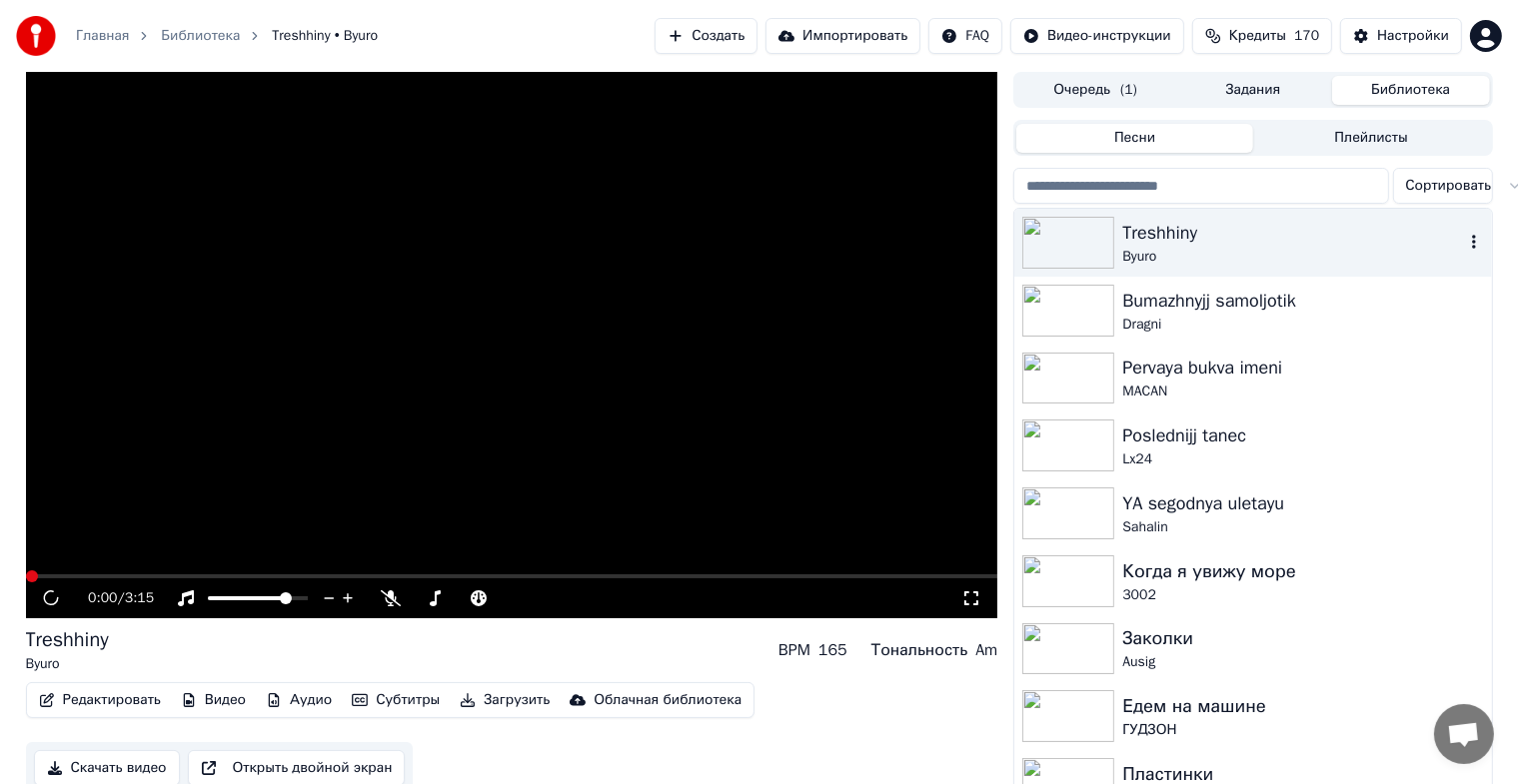 click on "Treshhiny" at bounding box center (1292, 233) 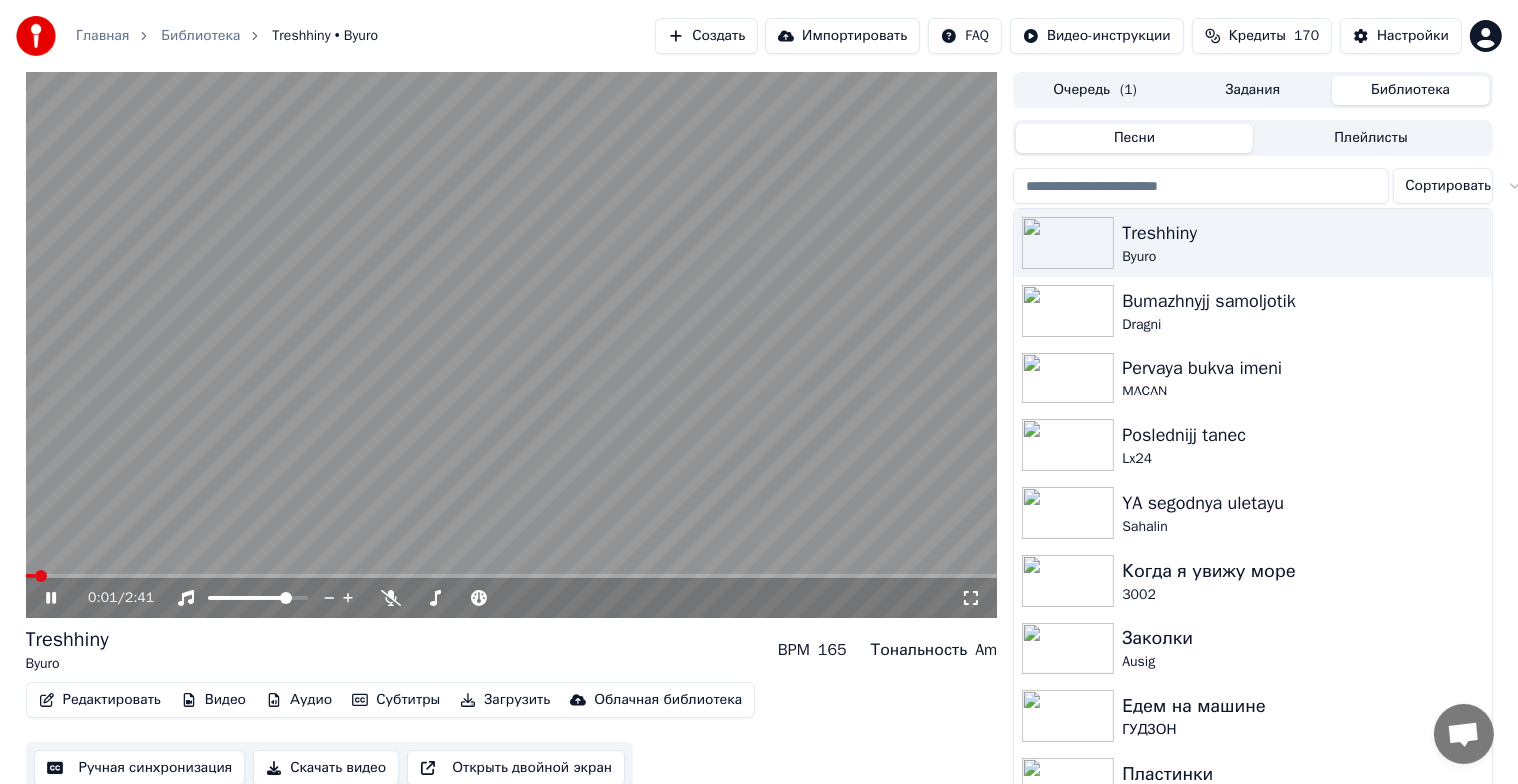 click at bounding box center (971, 598) 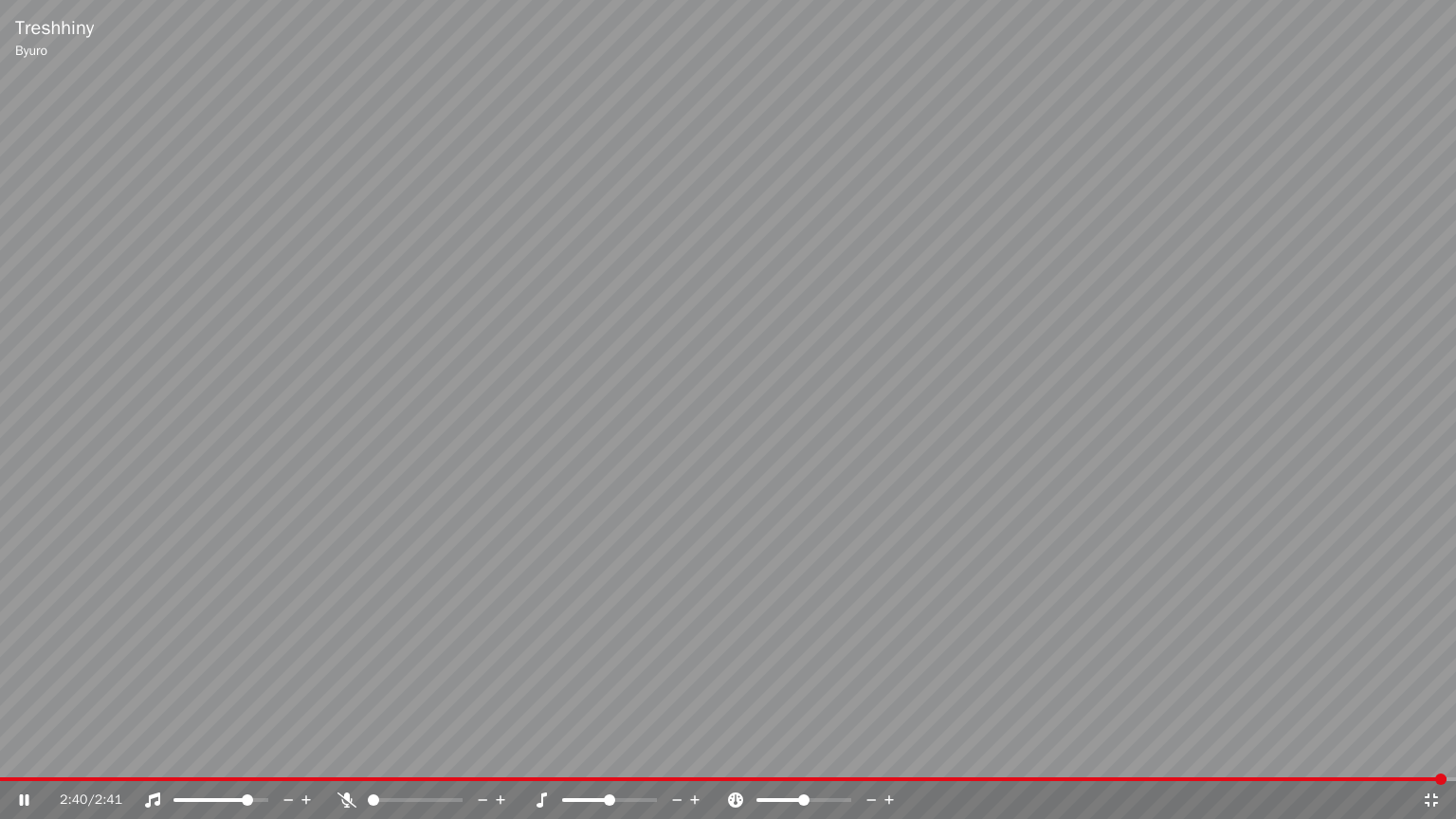 drag, startPoint x: 1031, startPoint y: 743, endPoint x: 1045, endPoint y: 725, distance: 22.803509 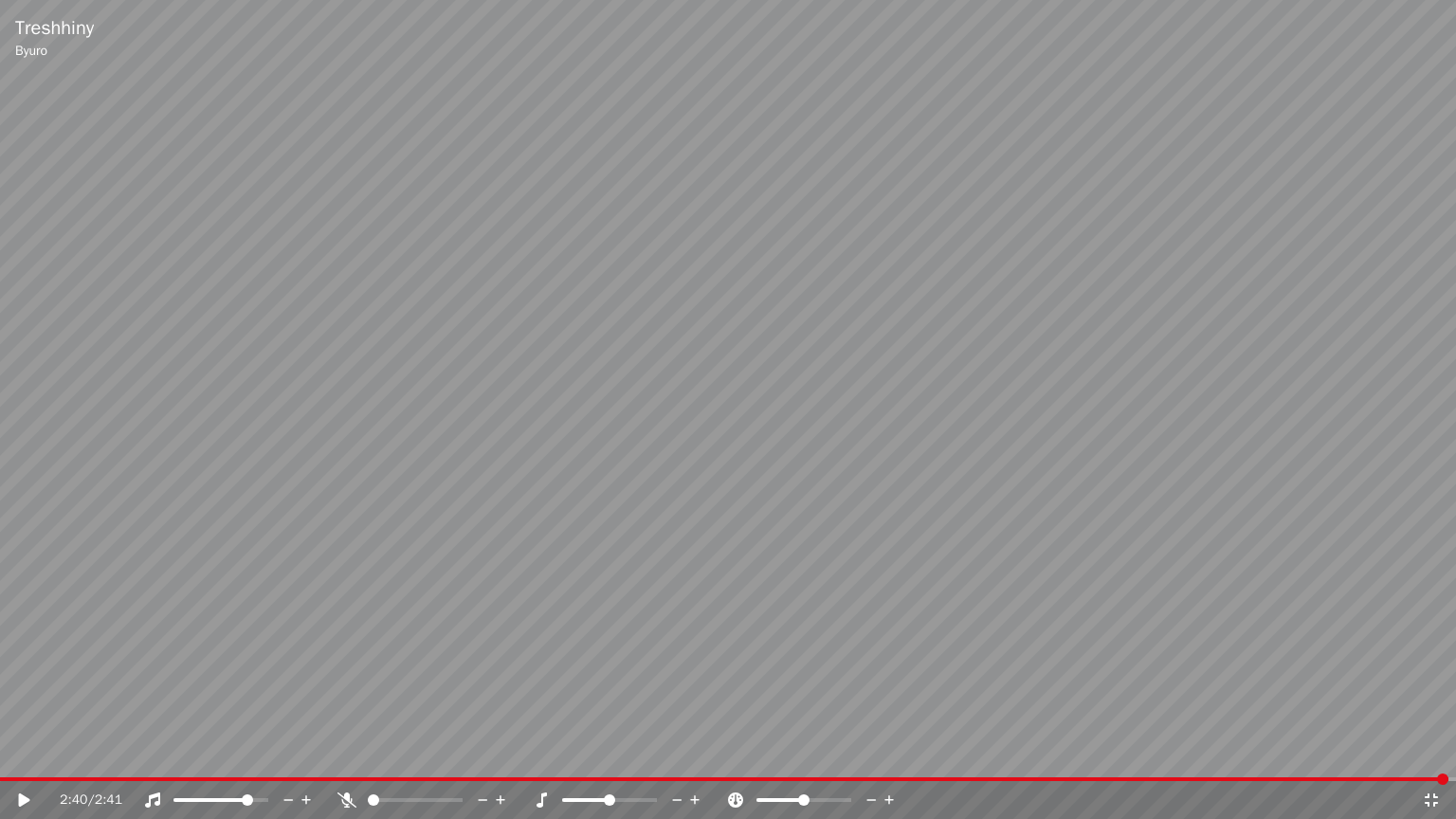 click at bounding box center [1431, 800] 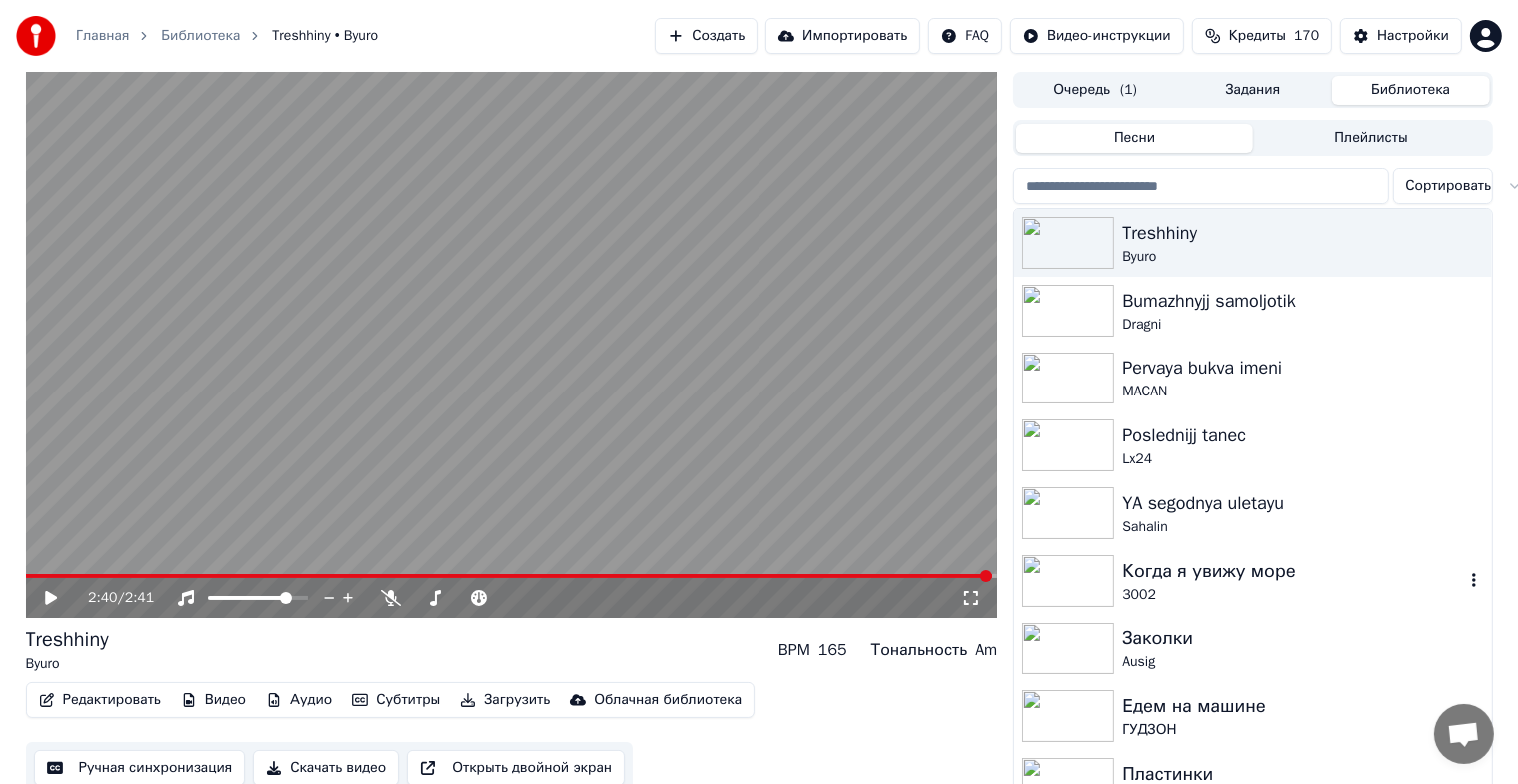 click on "3002" at bounding box center (1292, 595) 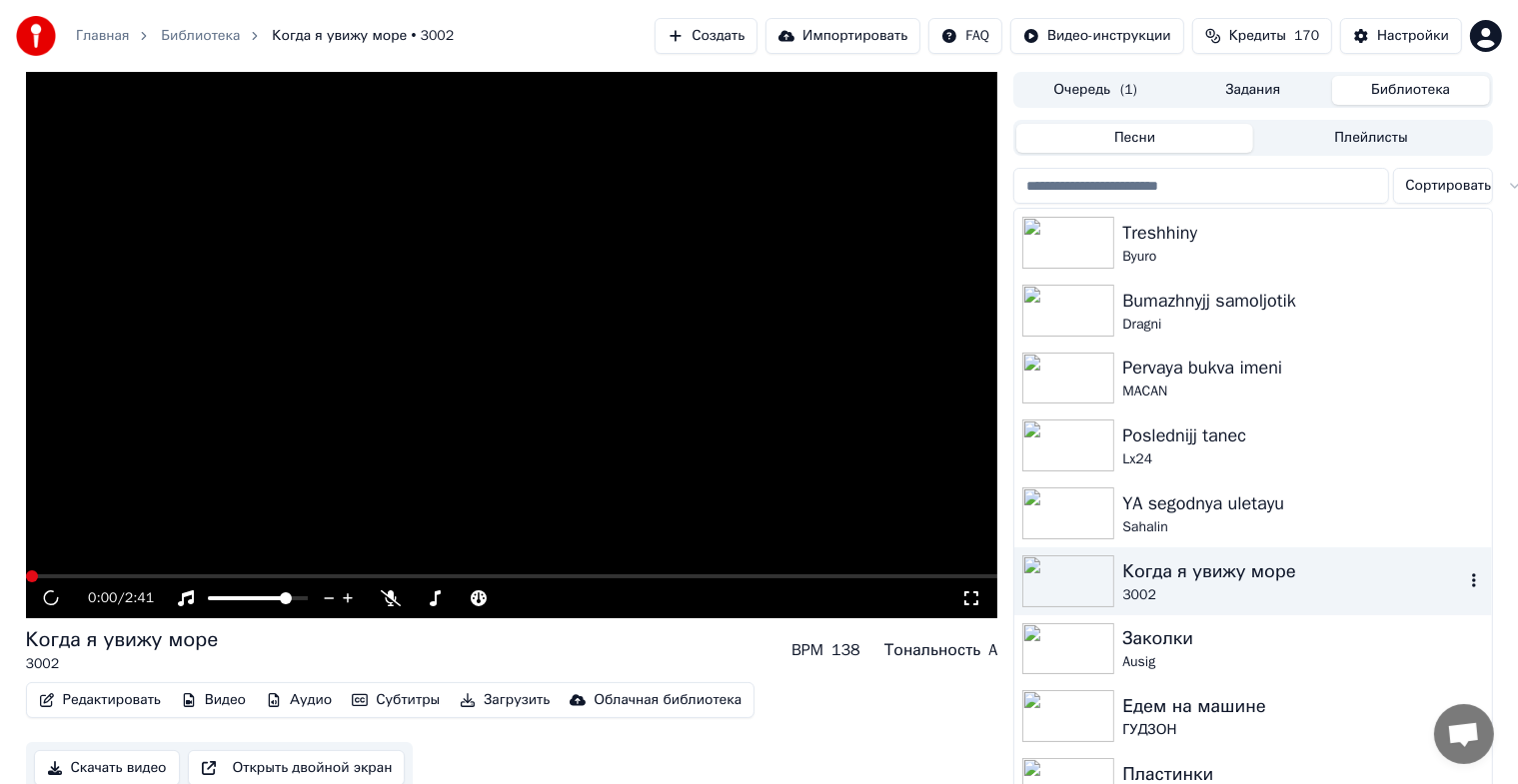 click on "3002" at bounding box center [1292, 595] 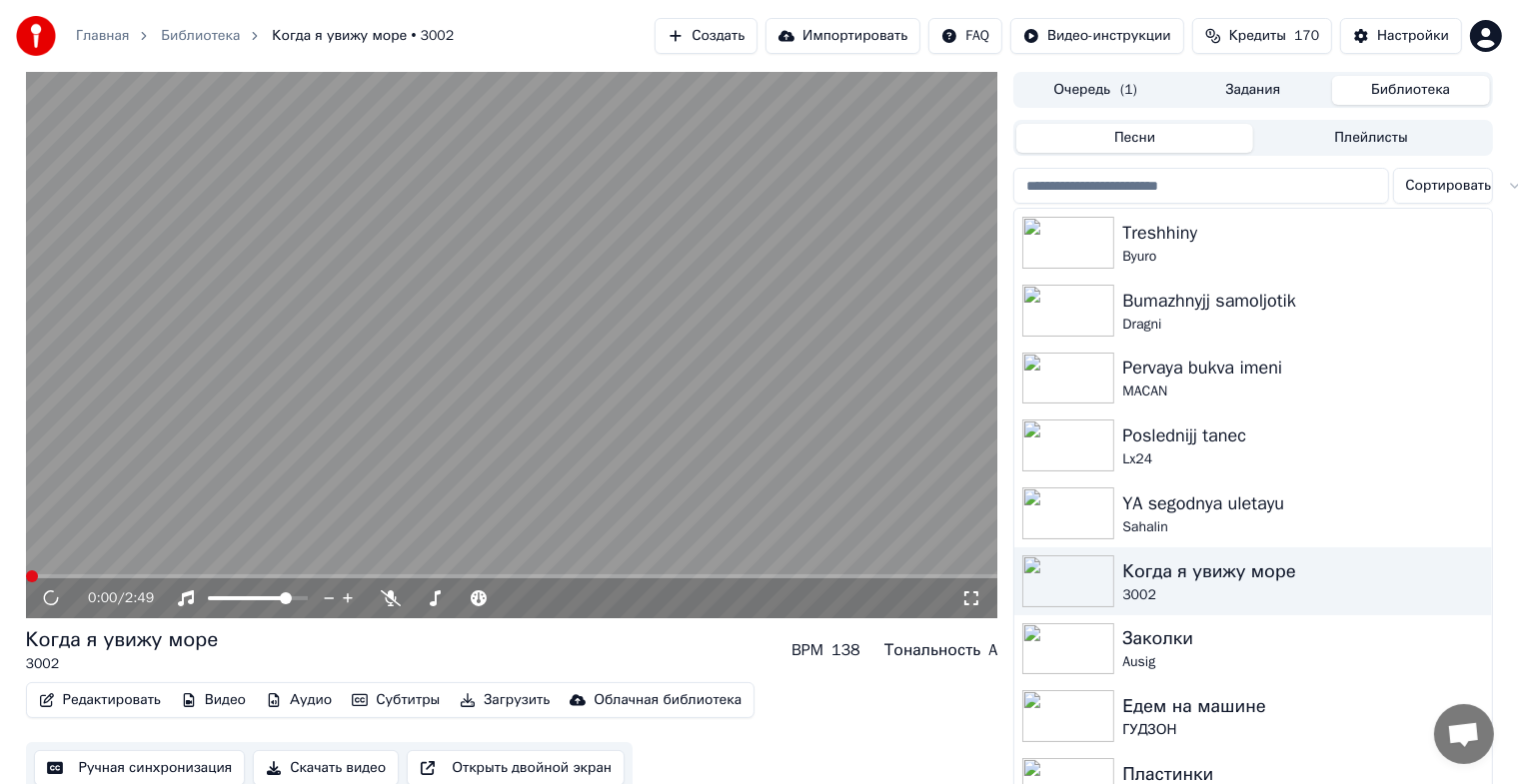 click at bounding box center [971, 598] 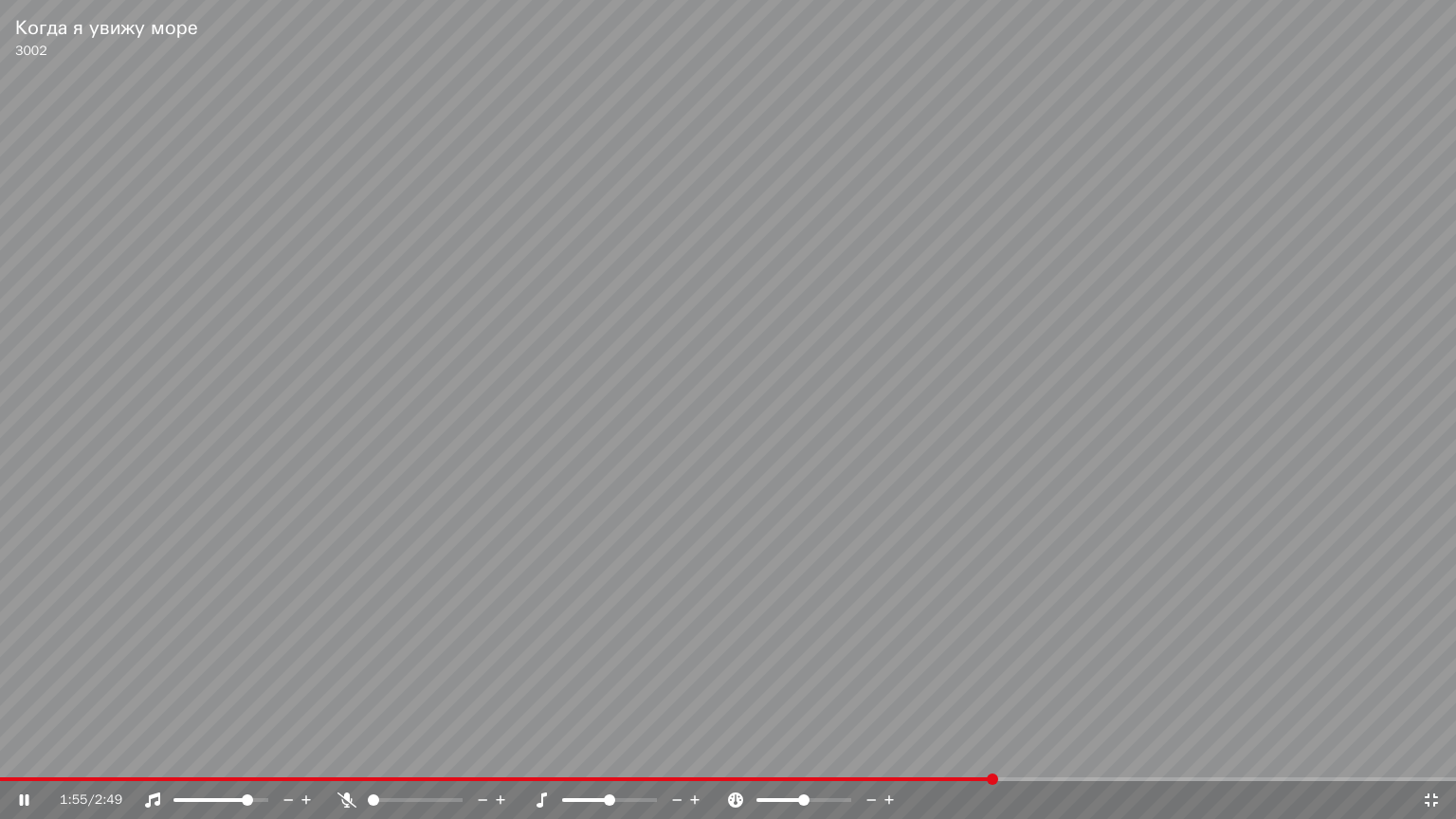 click at bounding box center (627, 800) 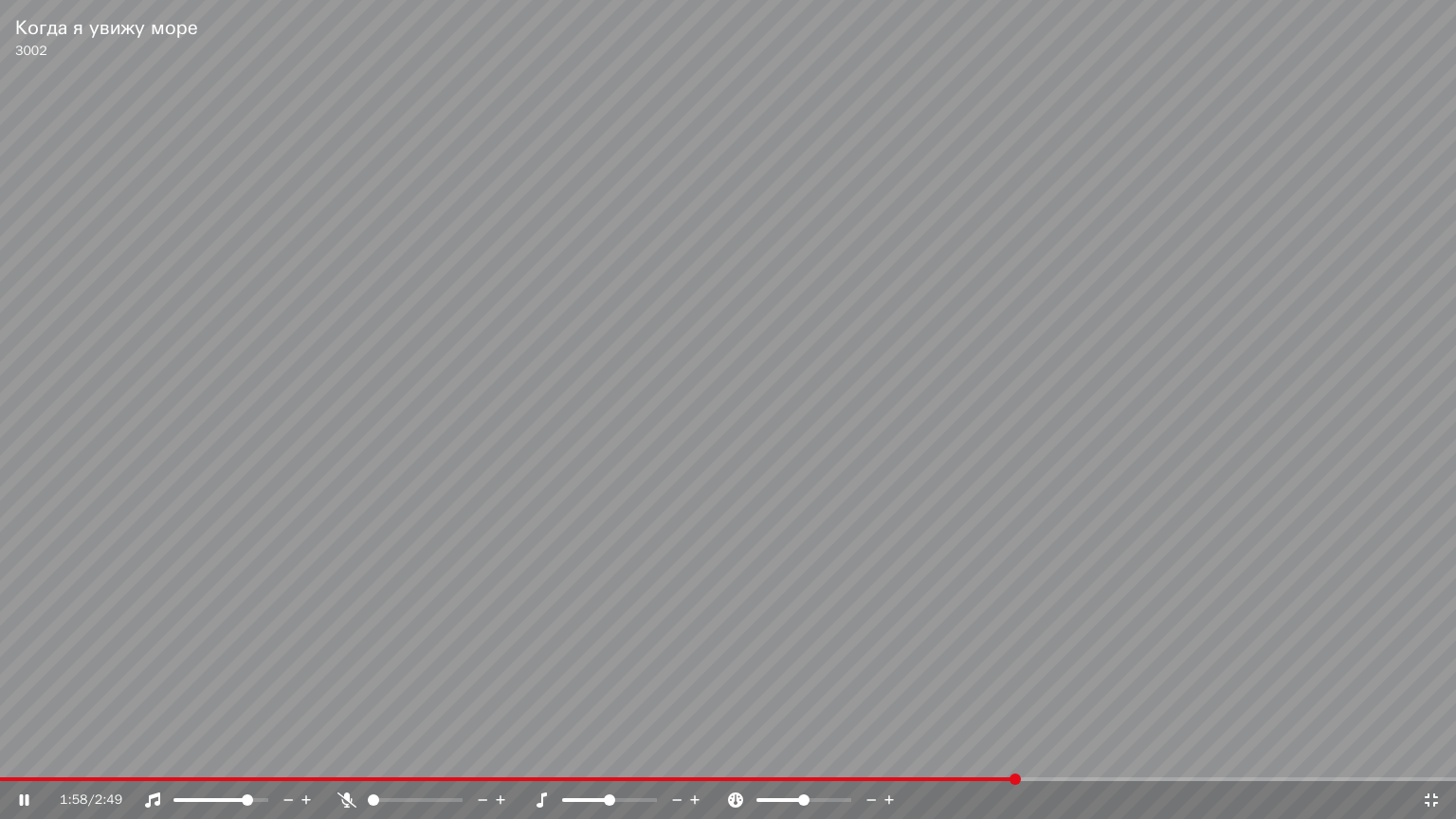 click at bounding box center [728, 410] 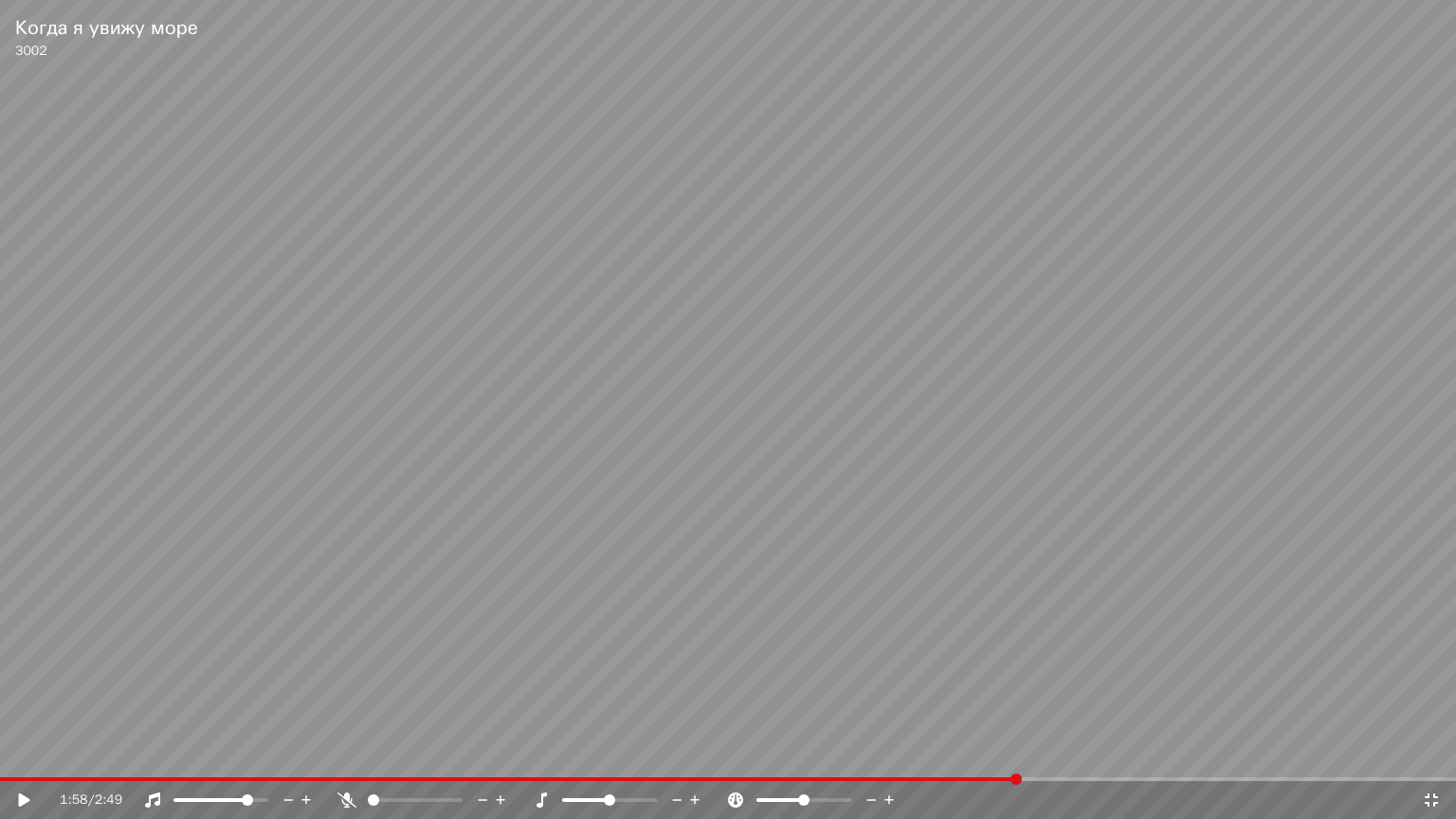 click at bounding box center [728, 410] 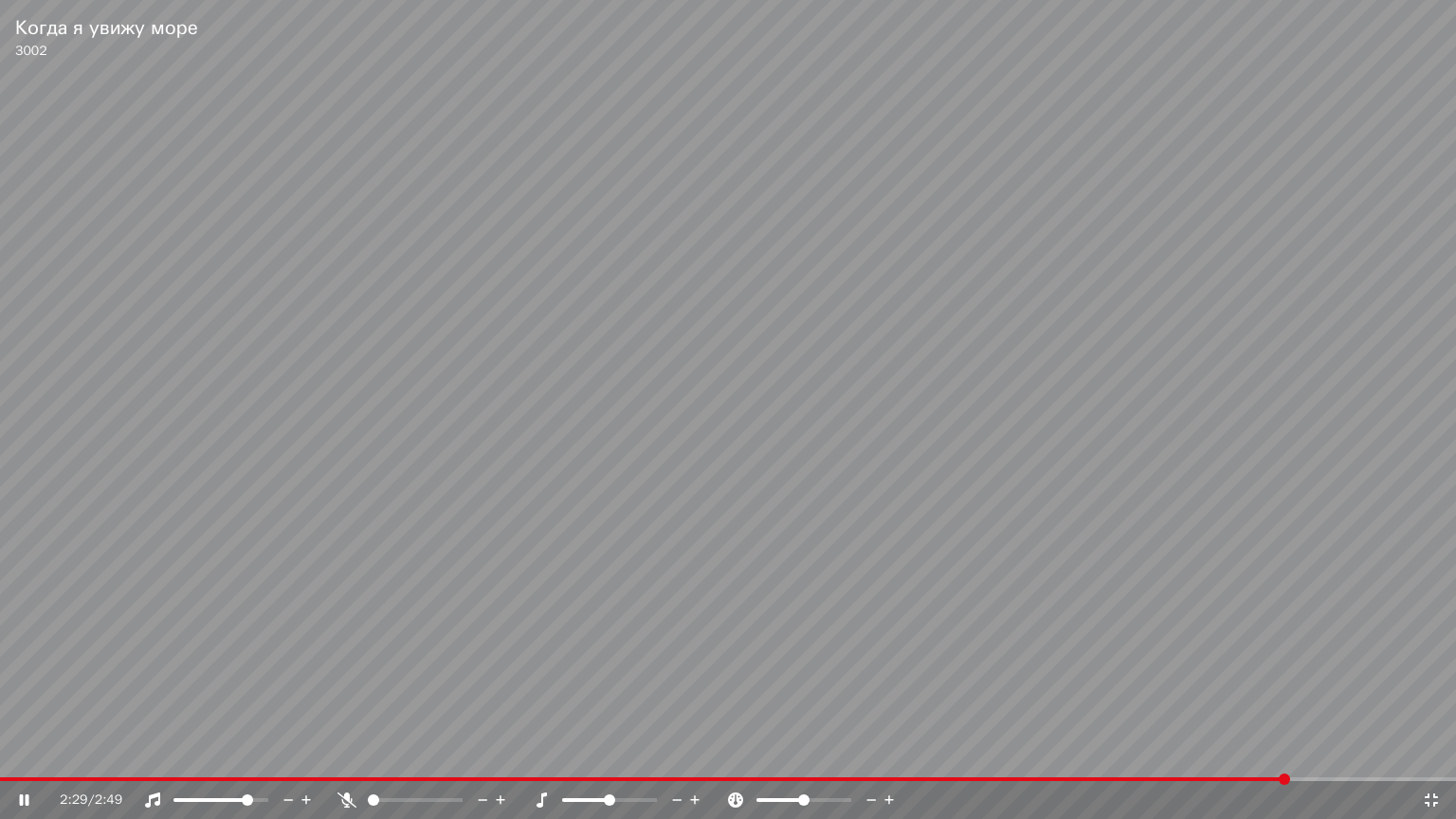 drag, startPoint x: 1251, startPoint y: 503, endPoint x: 1265, endPoint y: 513, distance: 17.204651 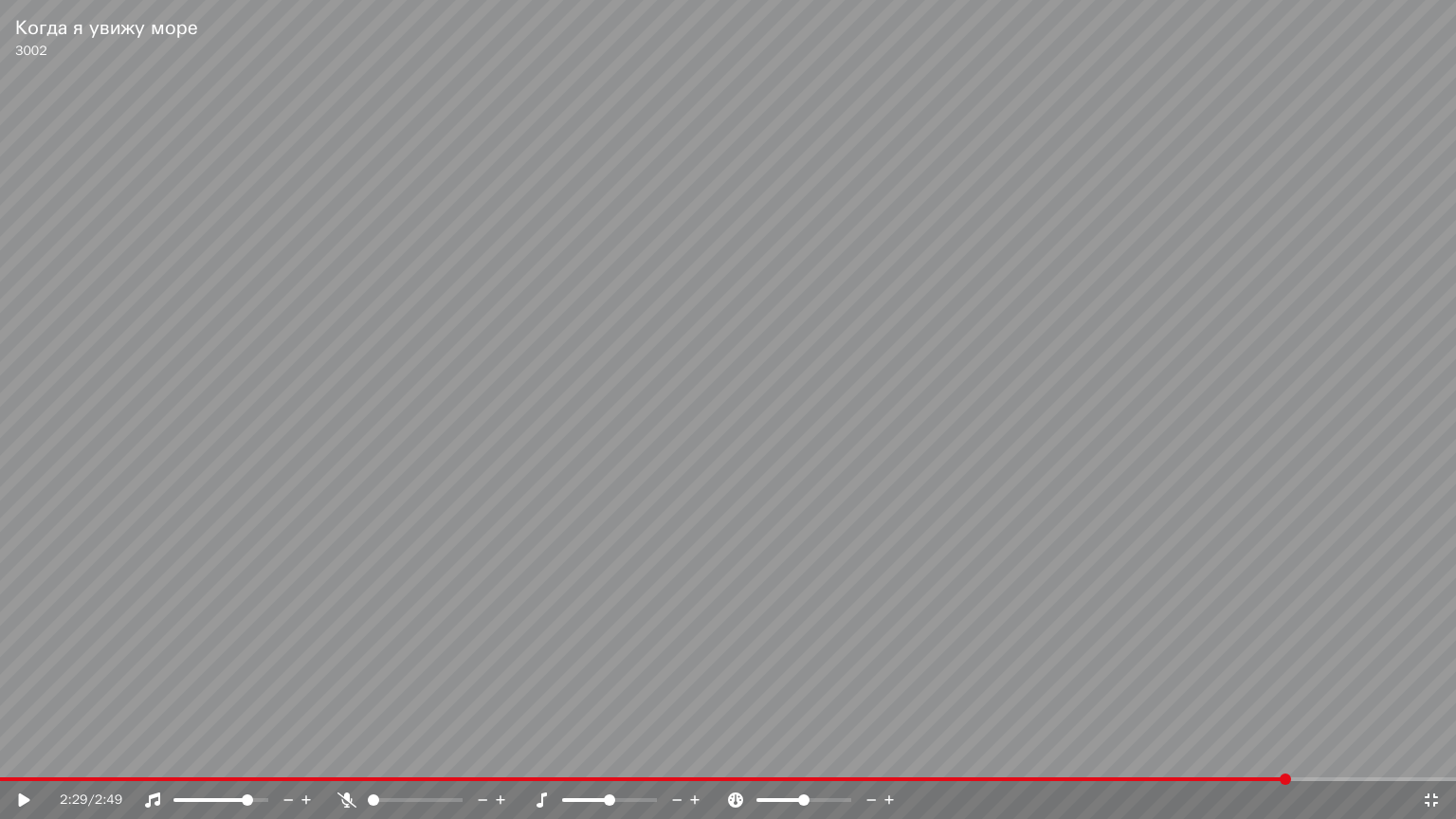 click at bounding box center (1431, 800) 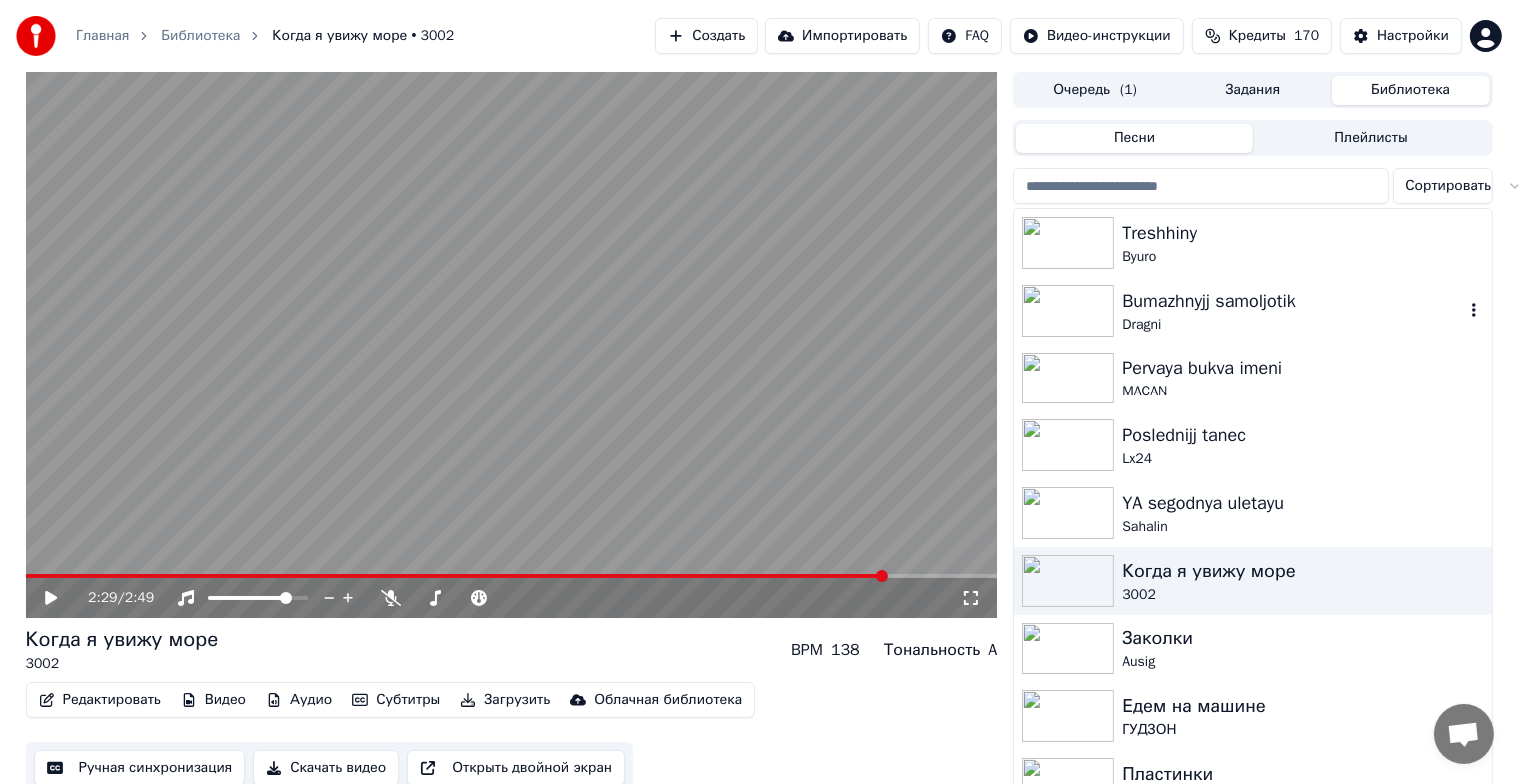 click on "Bumazhnyjj samoljotik" at bounding box center [1292, 301] 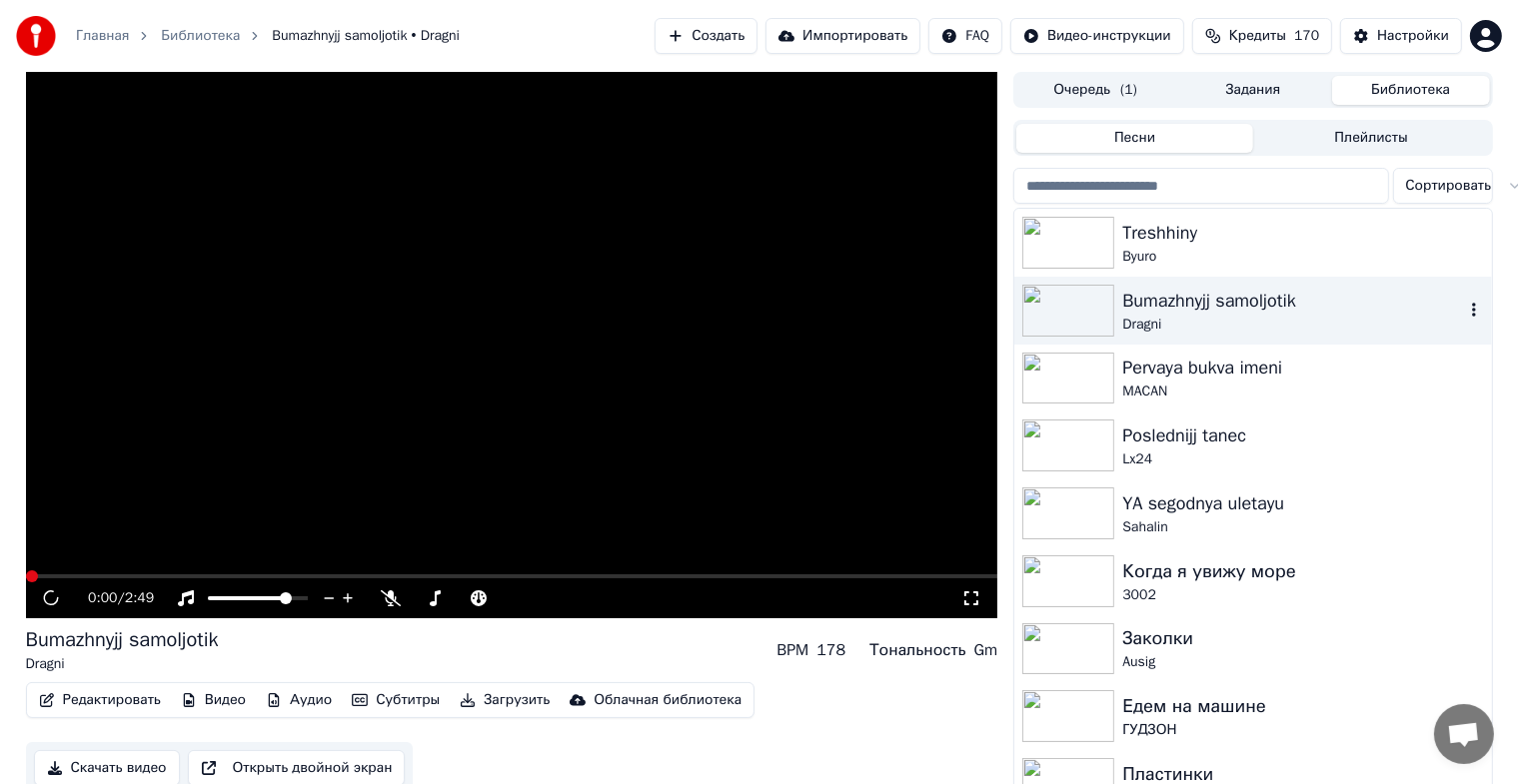click on "Bumazhnyjj samoljotik" at bounding box center [1292, 301] 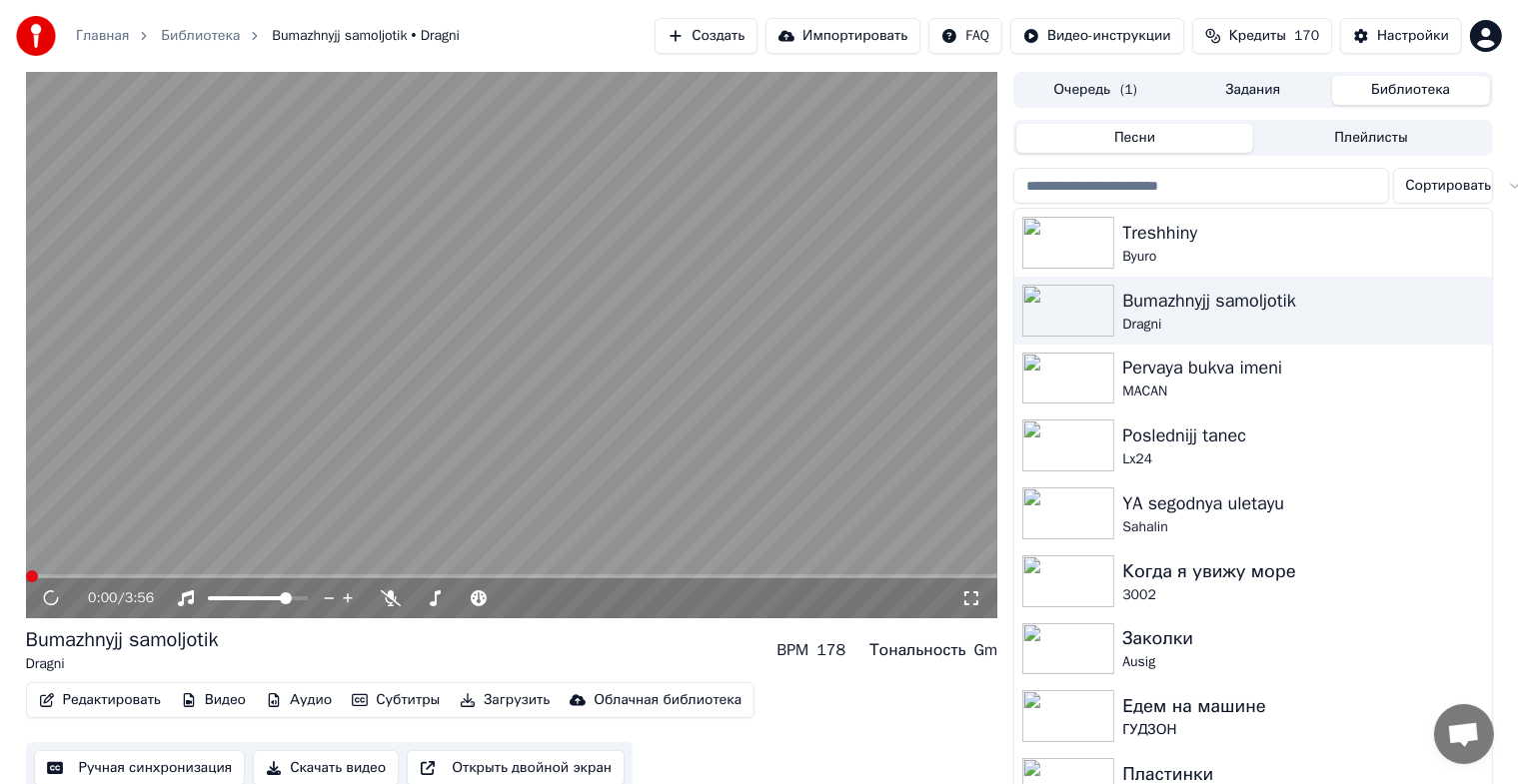 click on "0:00  /  3:56" at bounding box center (512, 598) 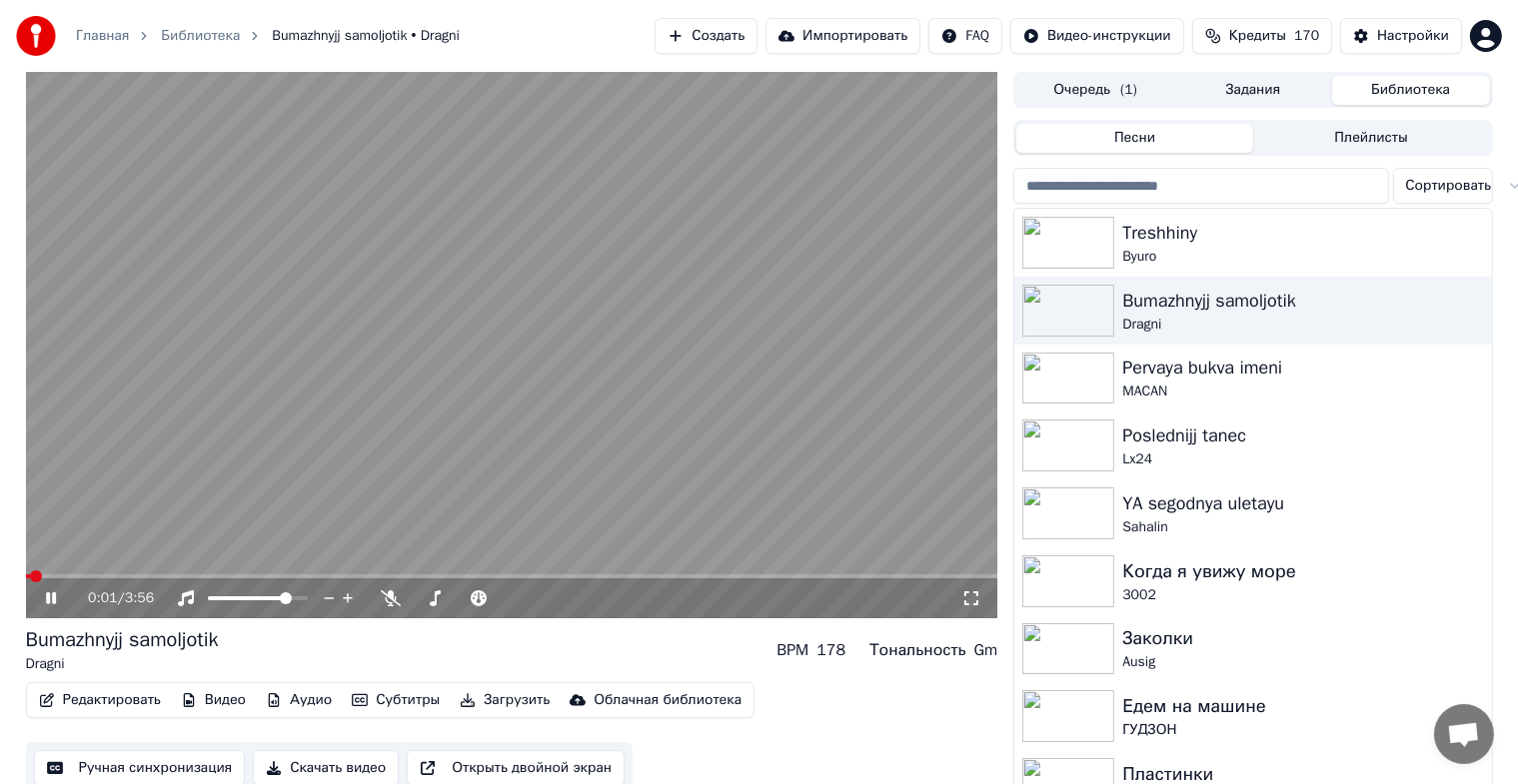 click at bounding box center [971, 598] 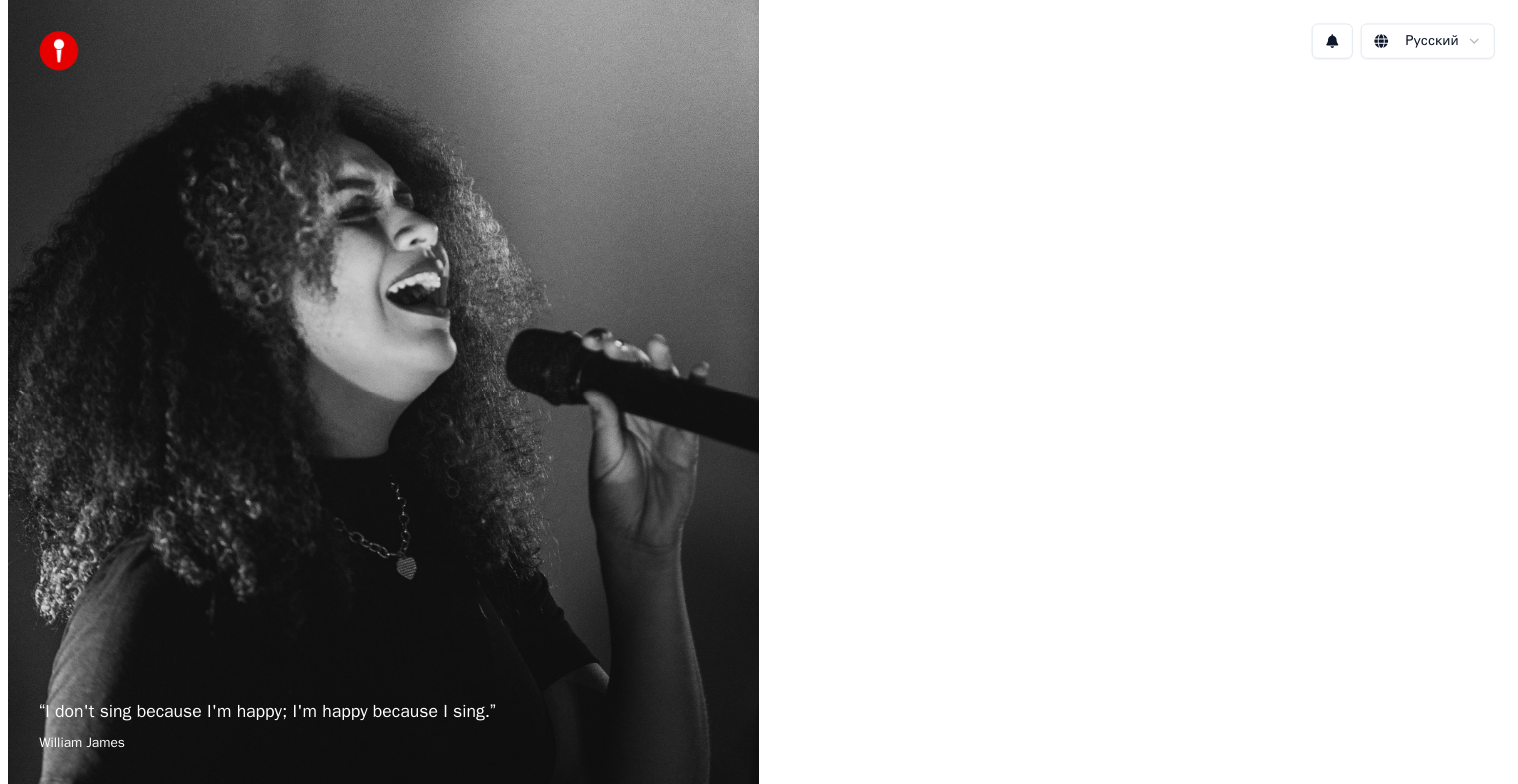 scroll, scrollTop: 0, scrollLeft: 0, axis: both 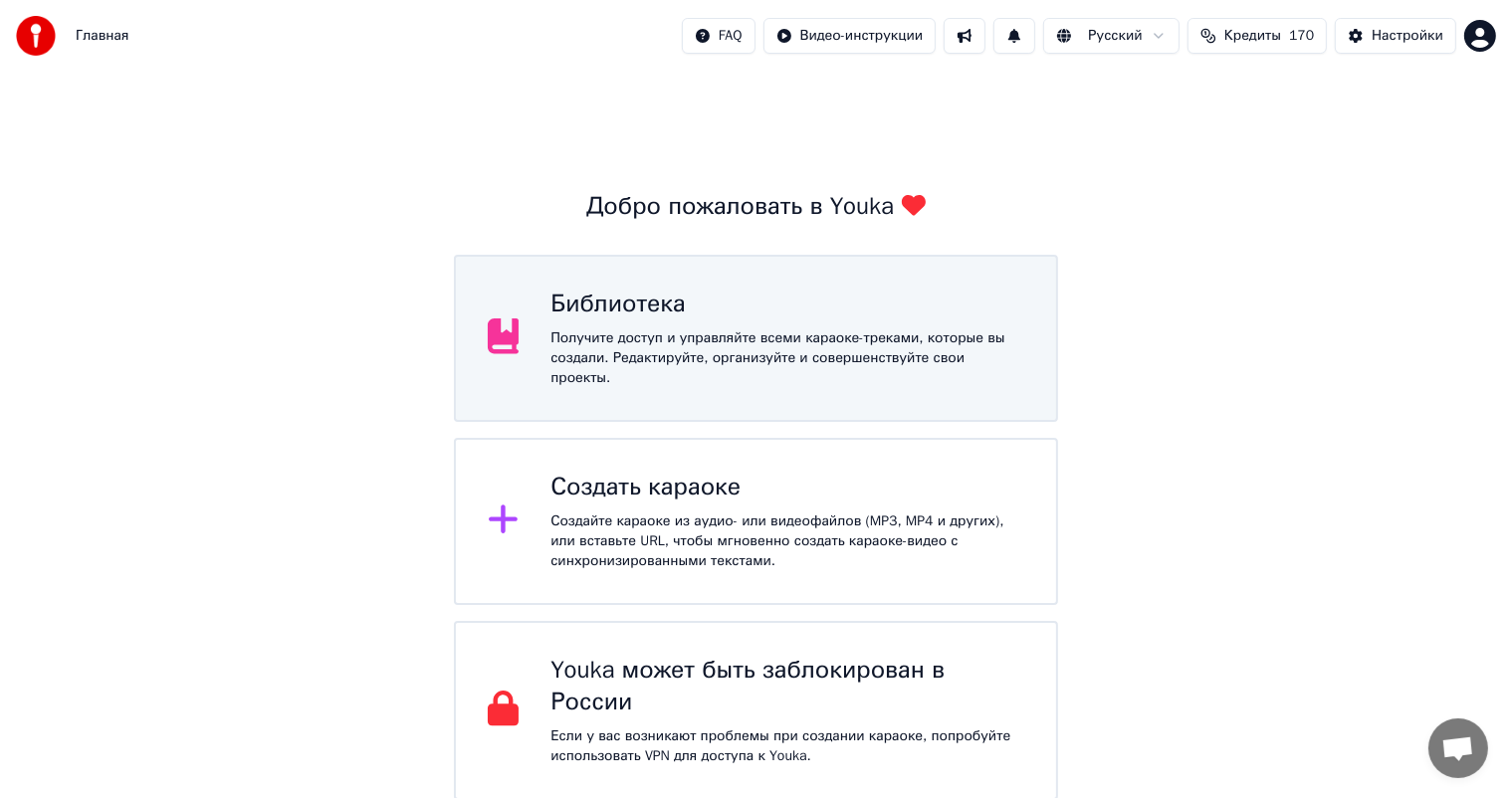 click on "Получите доступ и управляйте всеми караоке-треками, которые вы создали. Редактируйте, организуйте и совершенствуйте свои проекты." at bounding box center [787, 358] 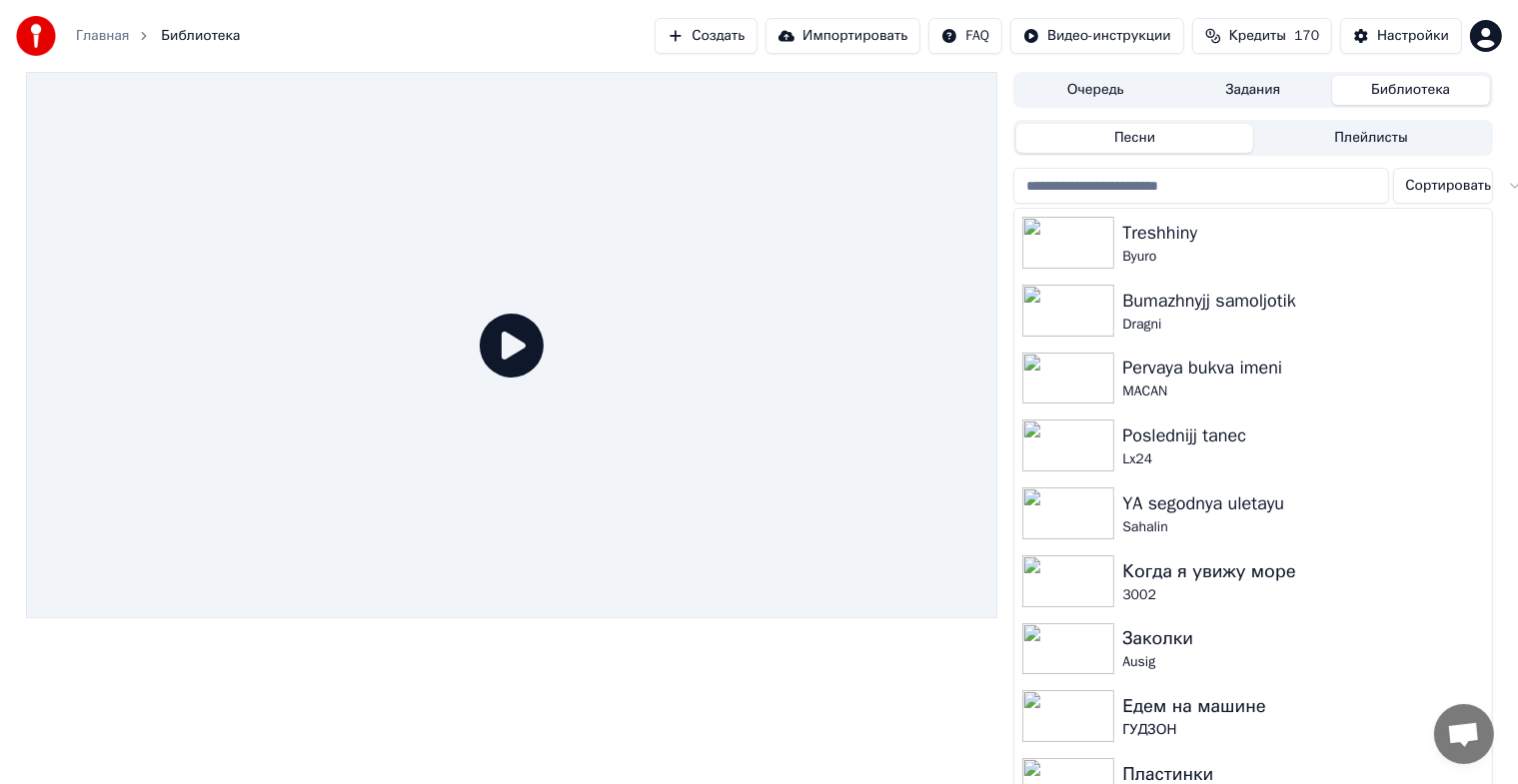 scroll, scrollTop: 100, scrollLeft: 0, axis: vertical 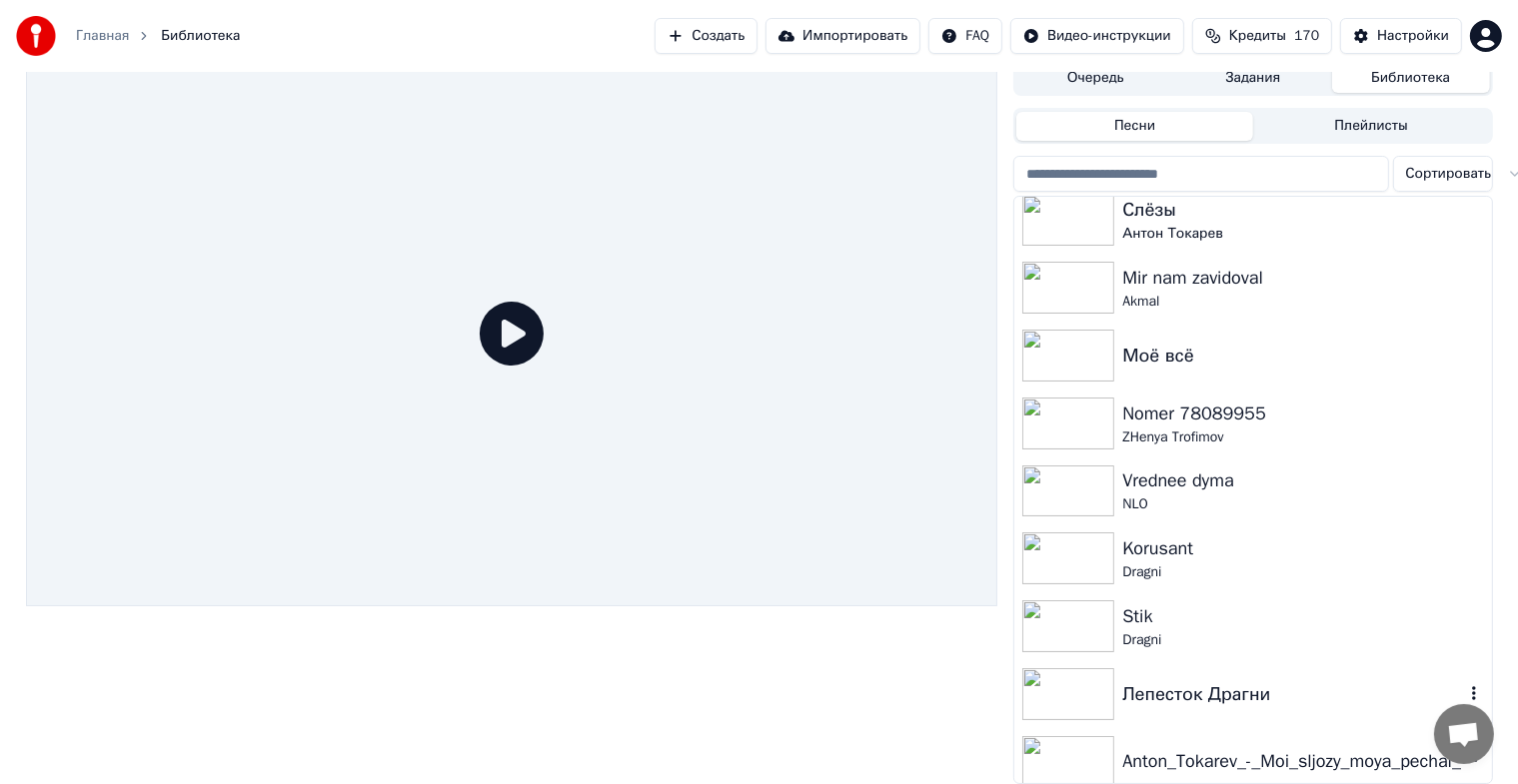 click at bounding box center [1068, 694] 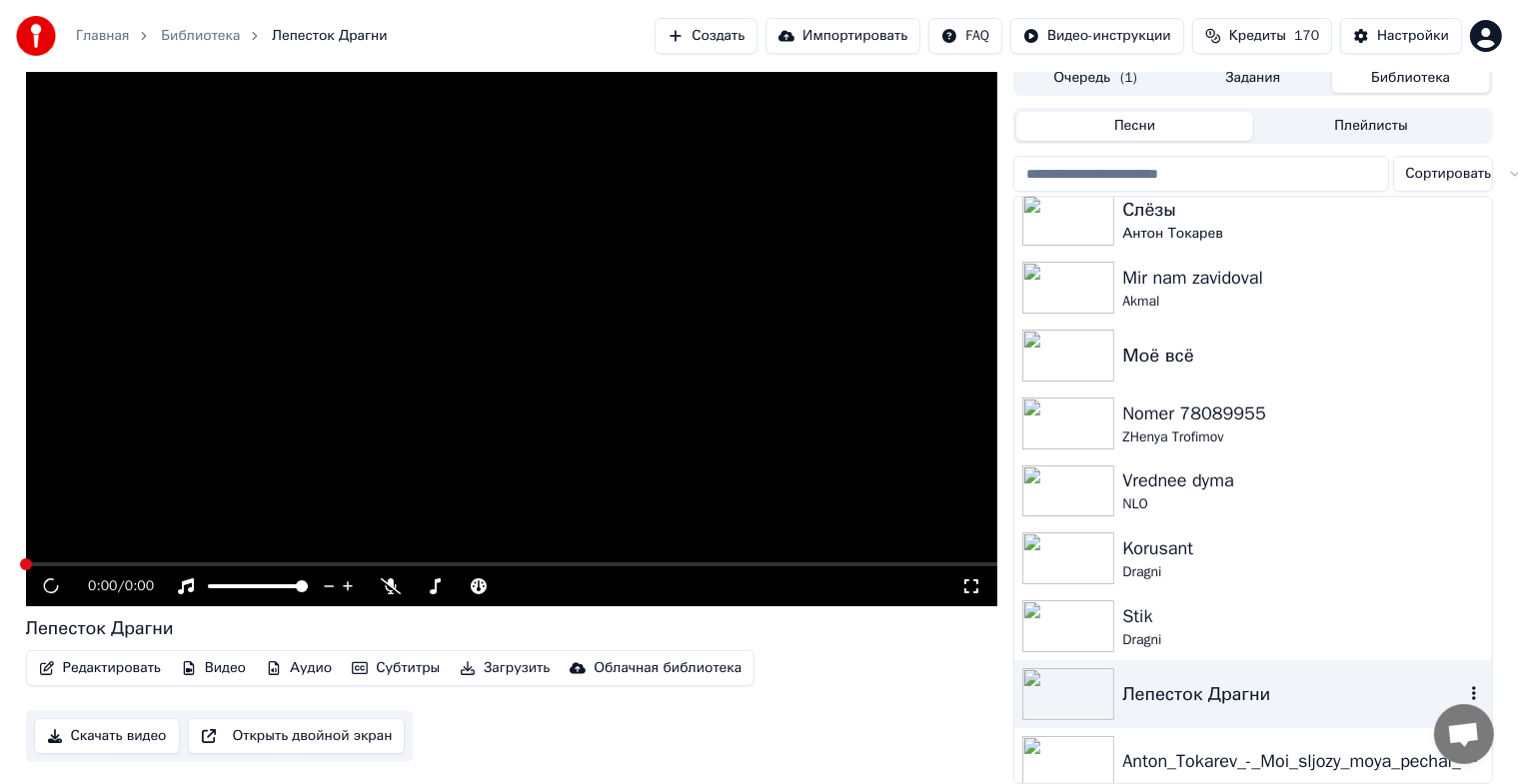 click at bounding box center [1068, 694] 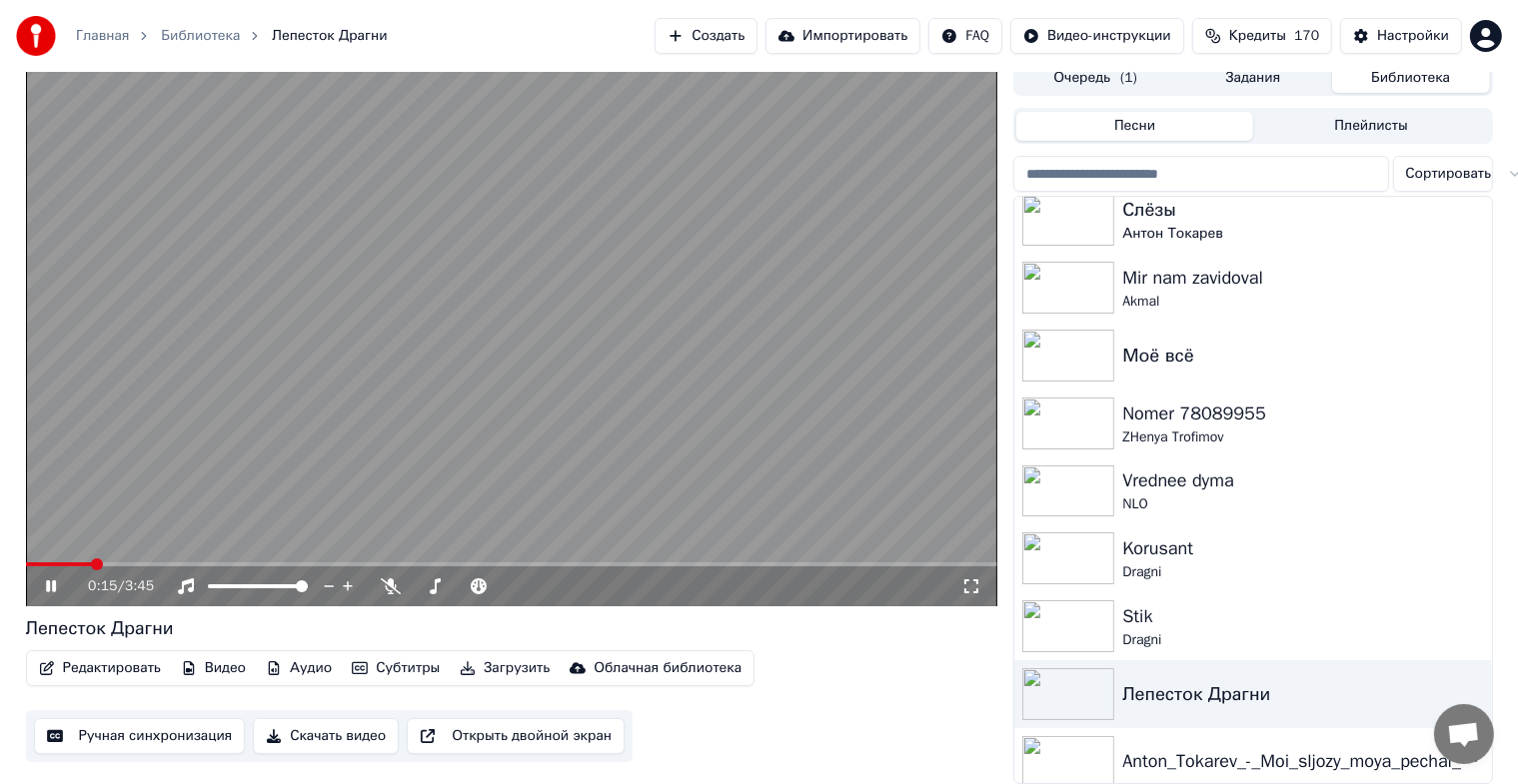 click at bounding box center (971, 586) 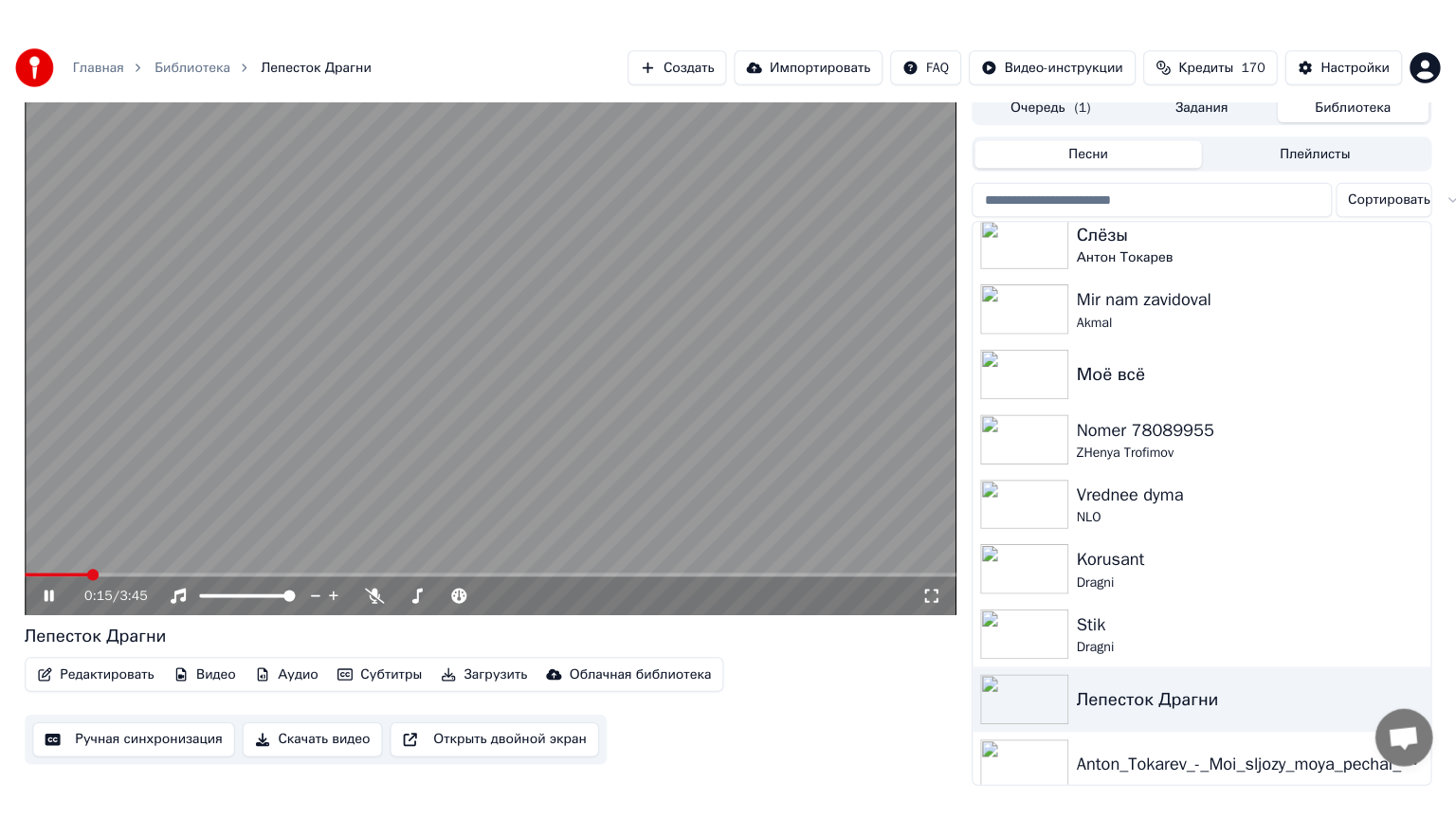 scroll, scrollTop: 0, scrollLeft: 0, axis: both 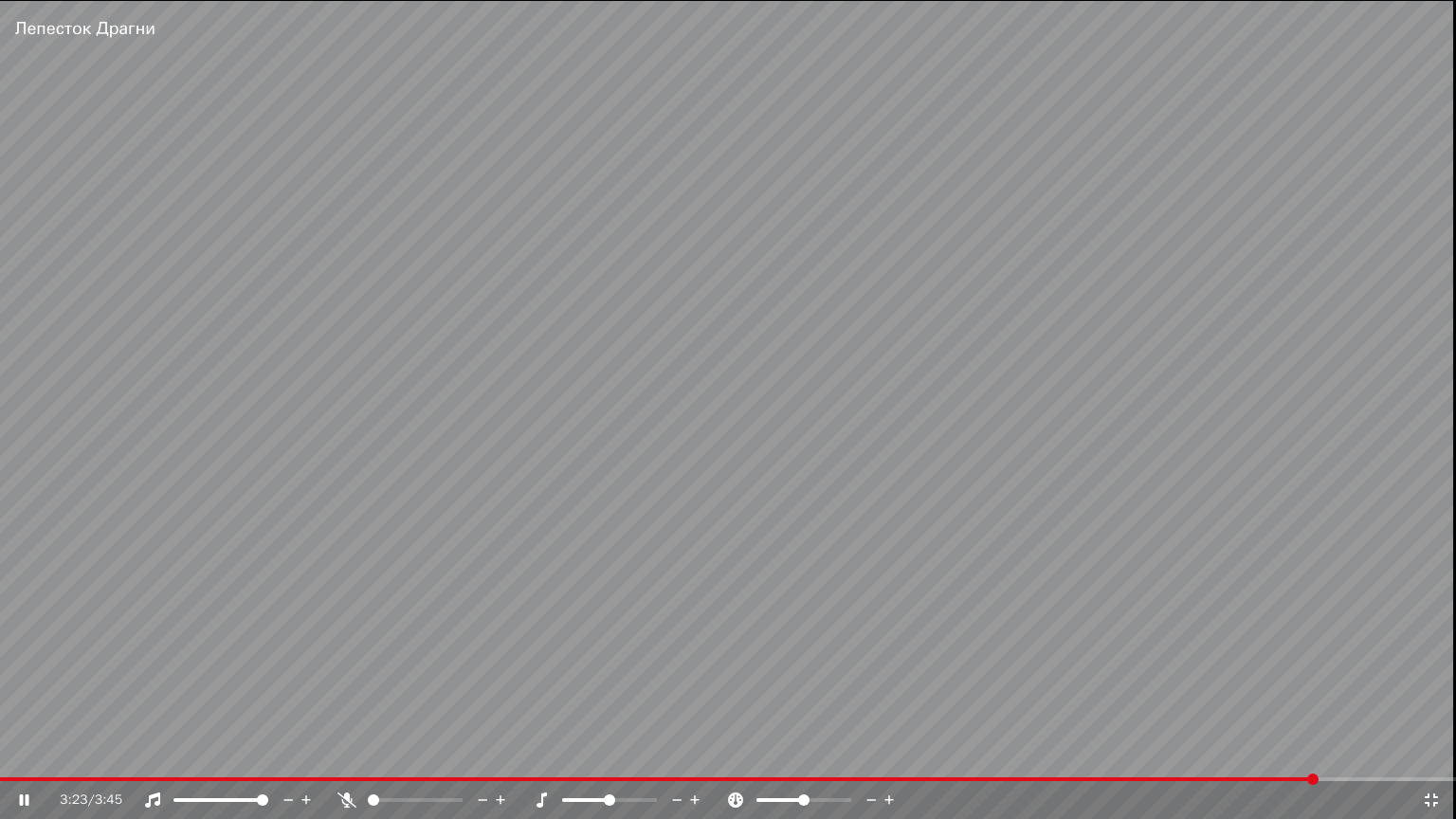 click at bounding box center [1431, 800] 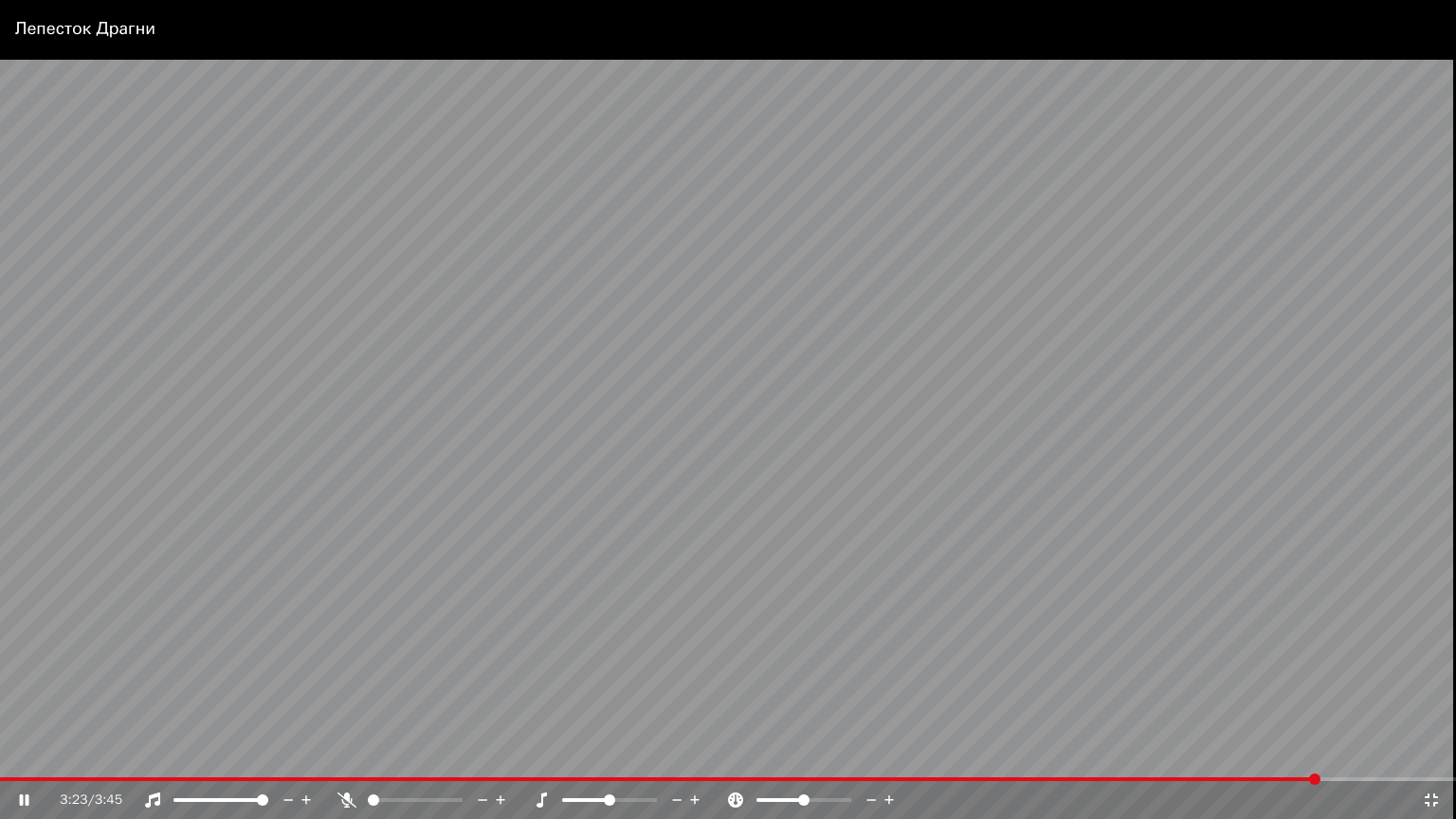 scroll, scrollTop: 1879, scrollLeft: 0, axis: vertical 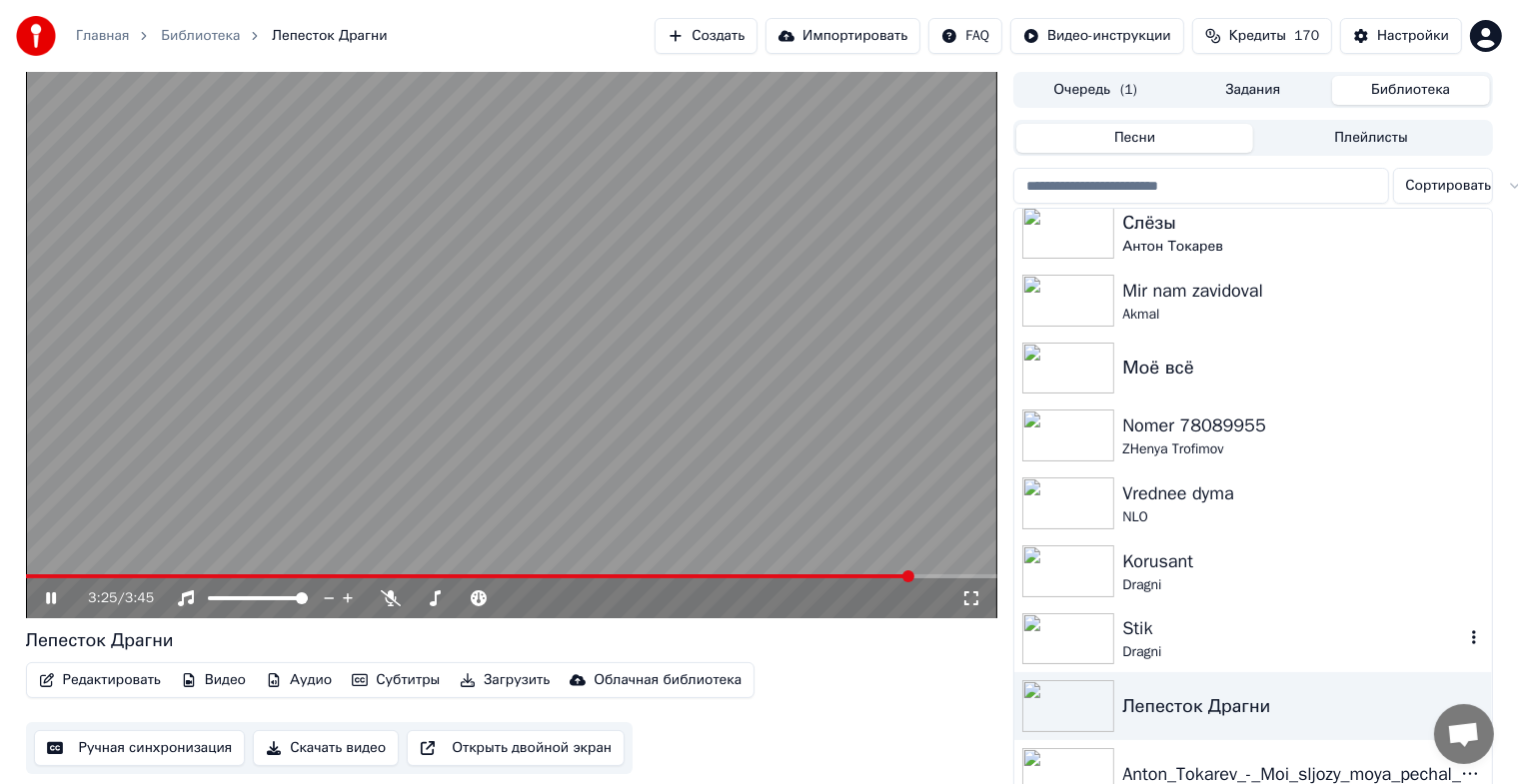 click on "Dragni" at bounding box center (1292, 652) 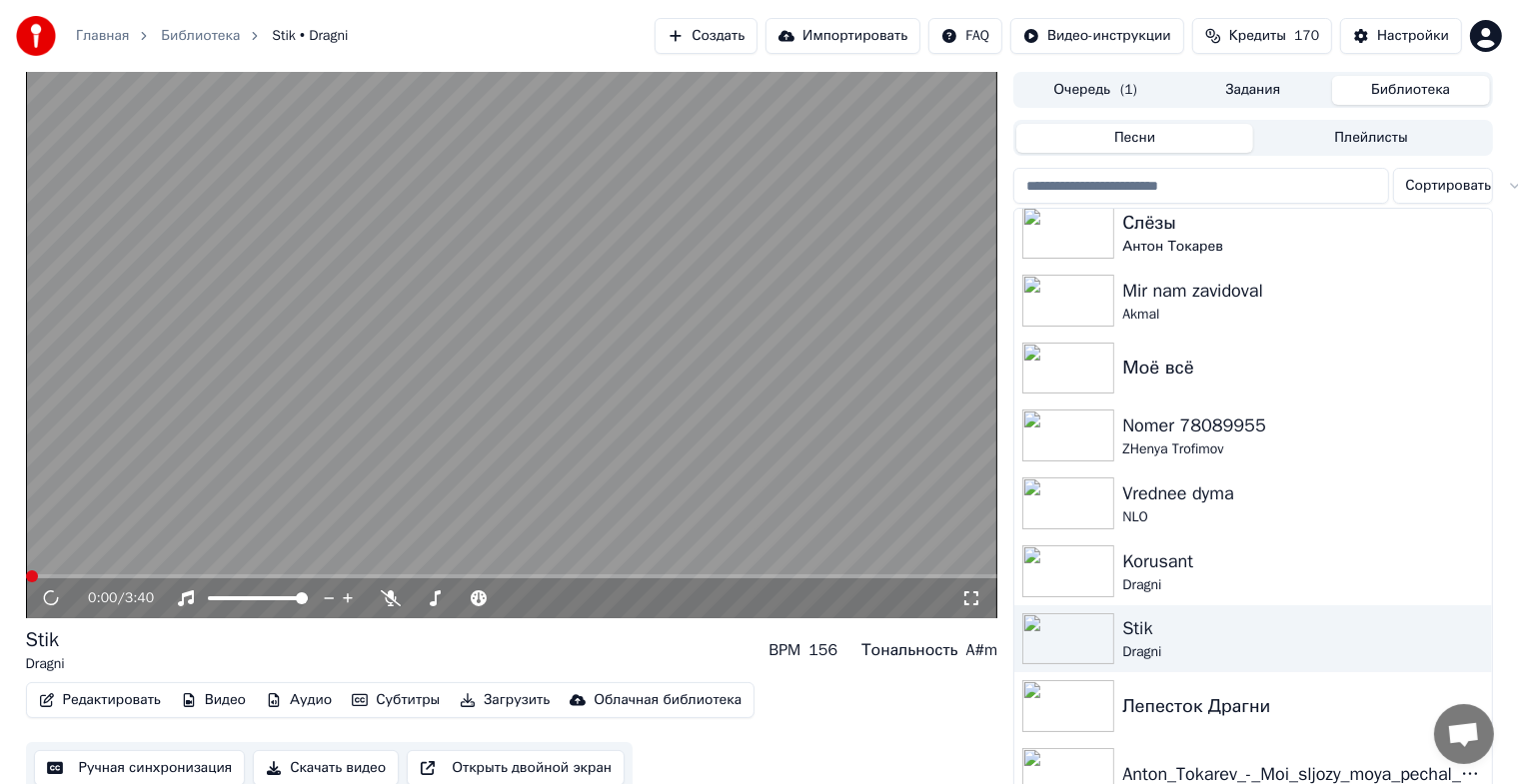 click at bounding box center [971, 598] 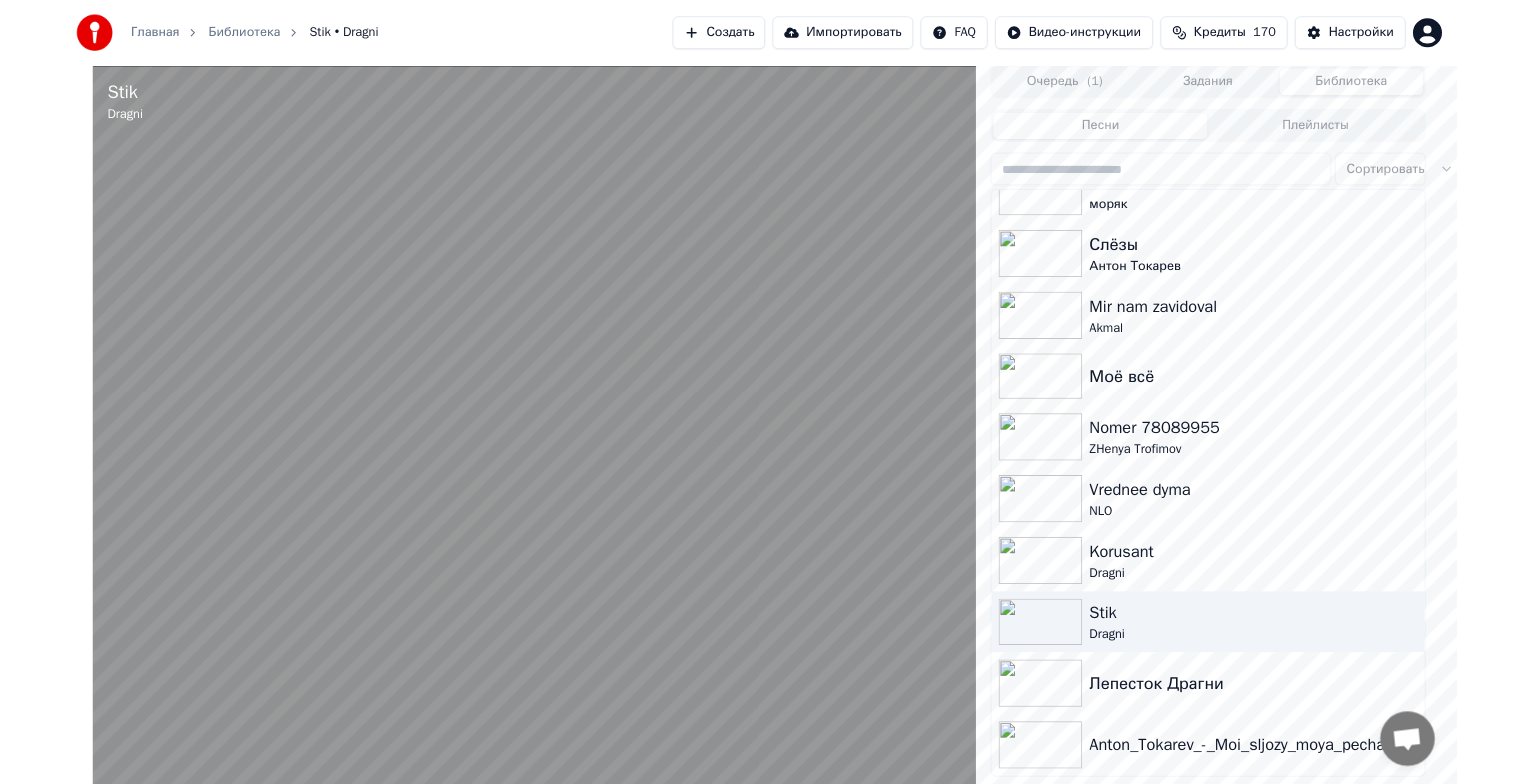 scroll, scrollTop: 1932, scrollLeft: 0, axis: vertical 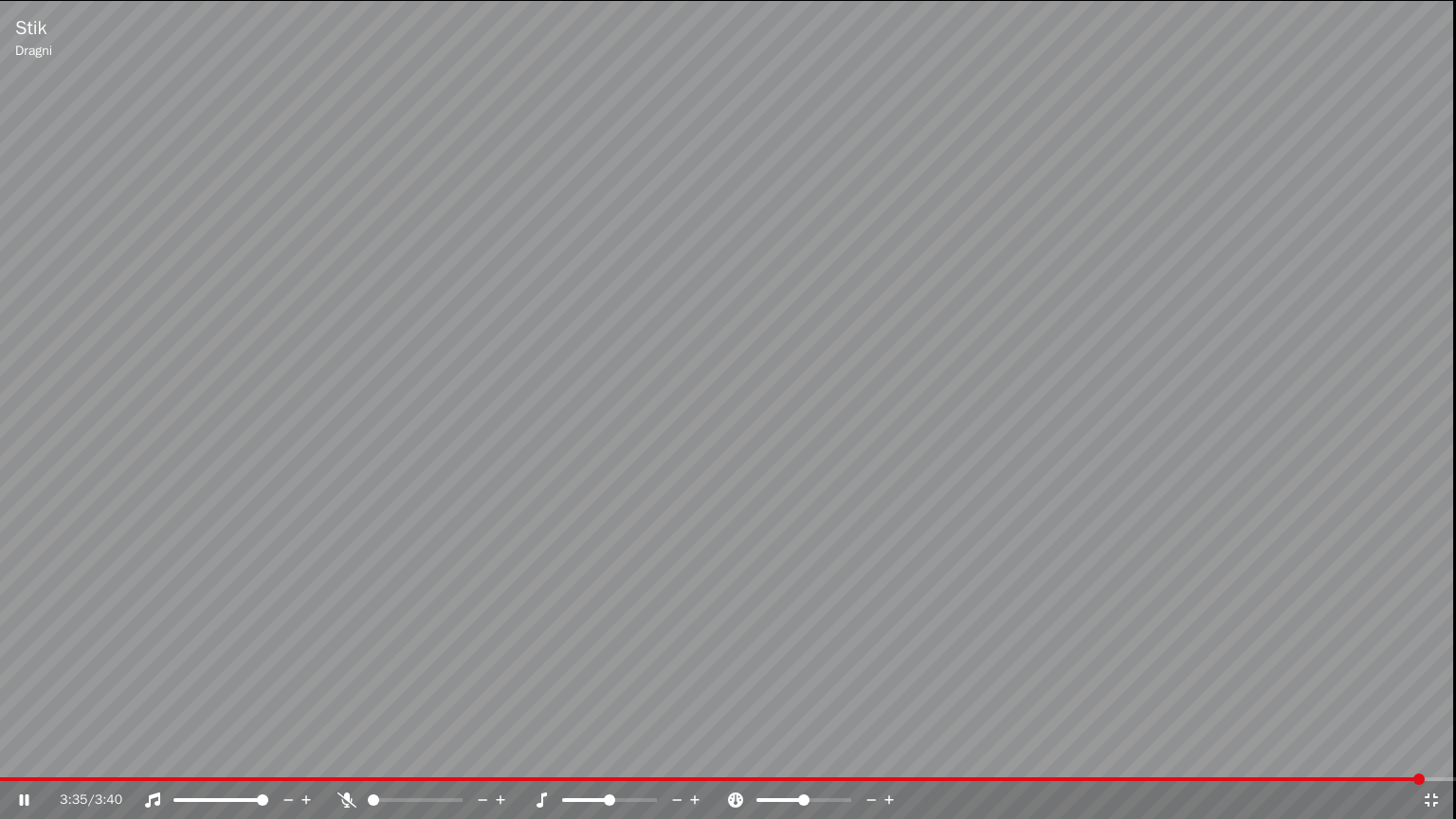 click at bounding box center (1431, 800) 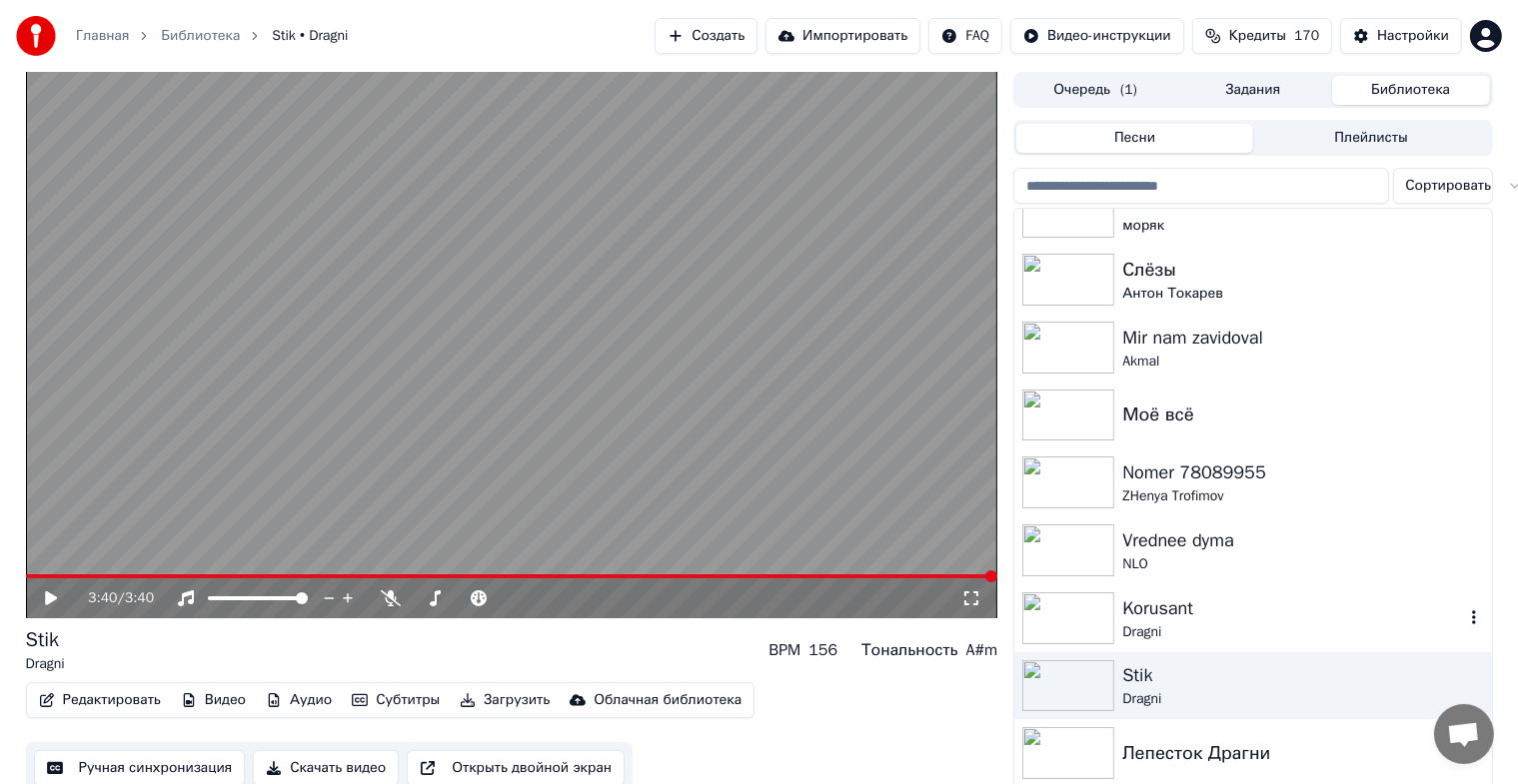 click on "Dragni" at bounding box center [1292, 632] 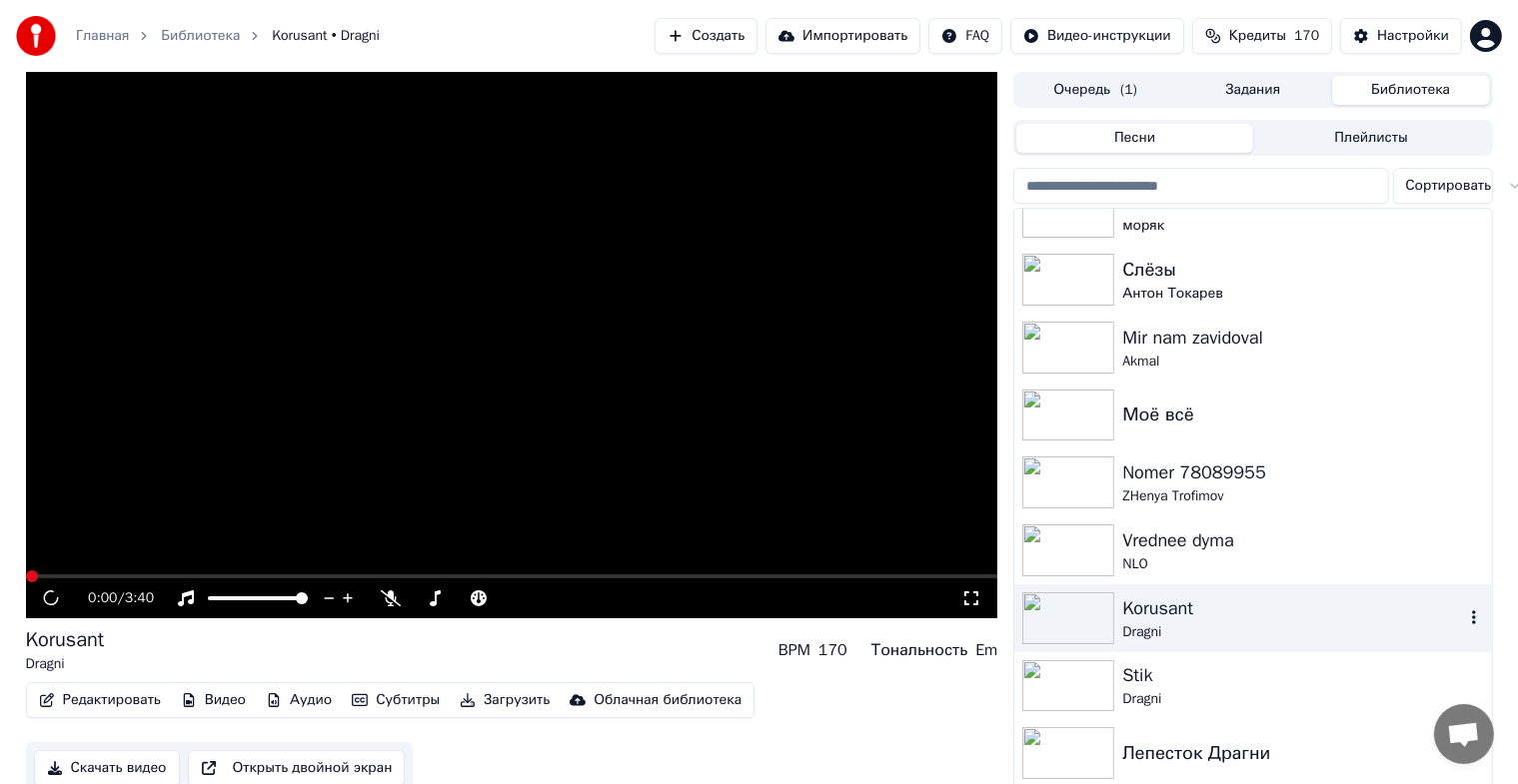 click on "Dragni" at bounding box center (1292, 632) 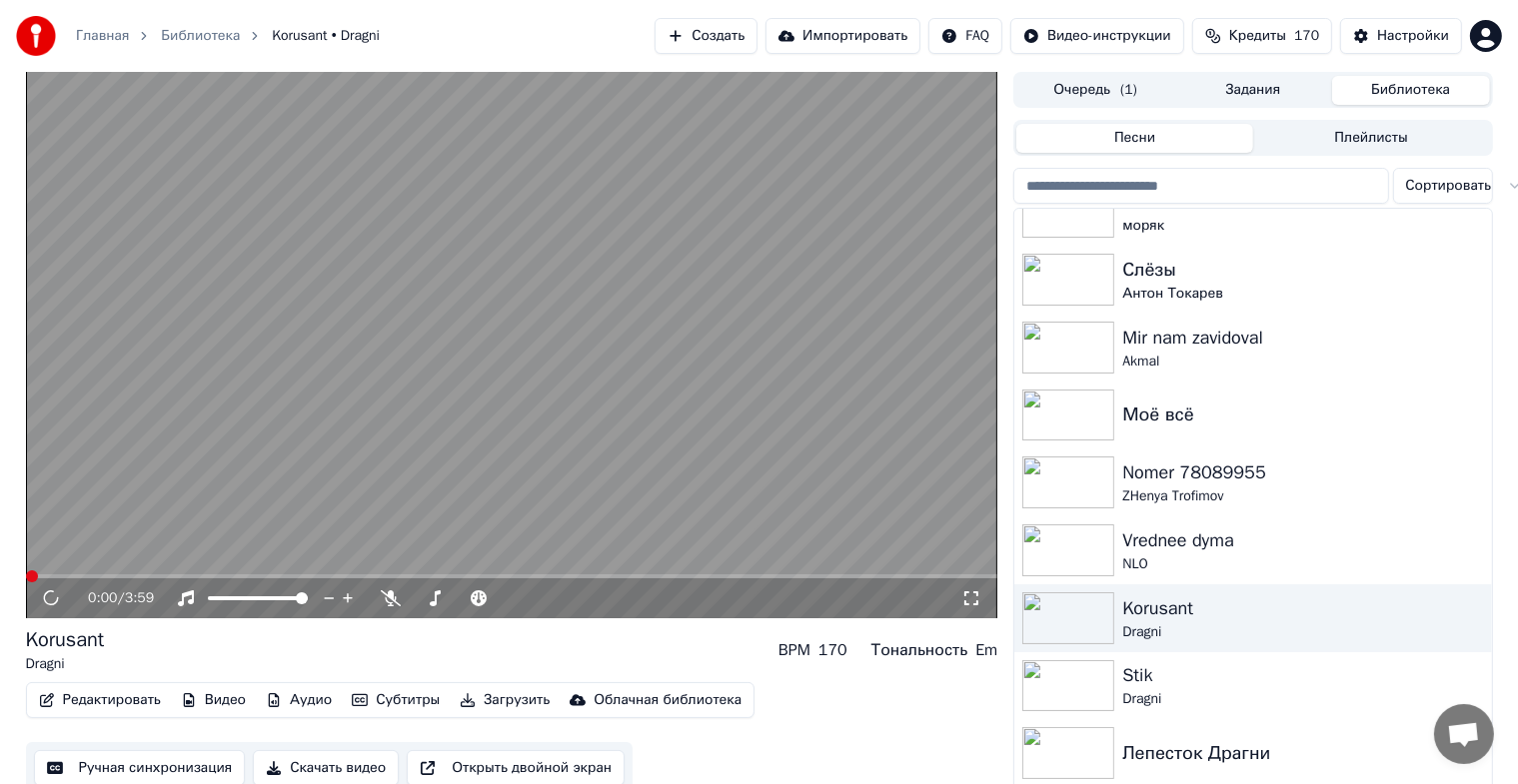 click on "0:00  /  3:59" at bounding box center (512, 598) 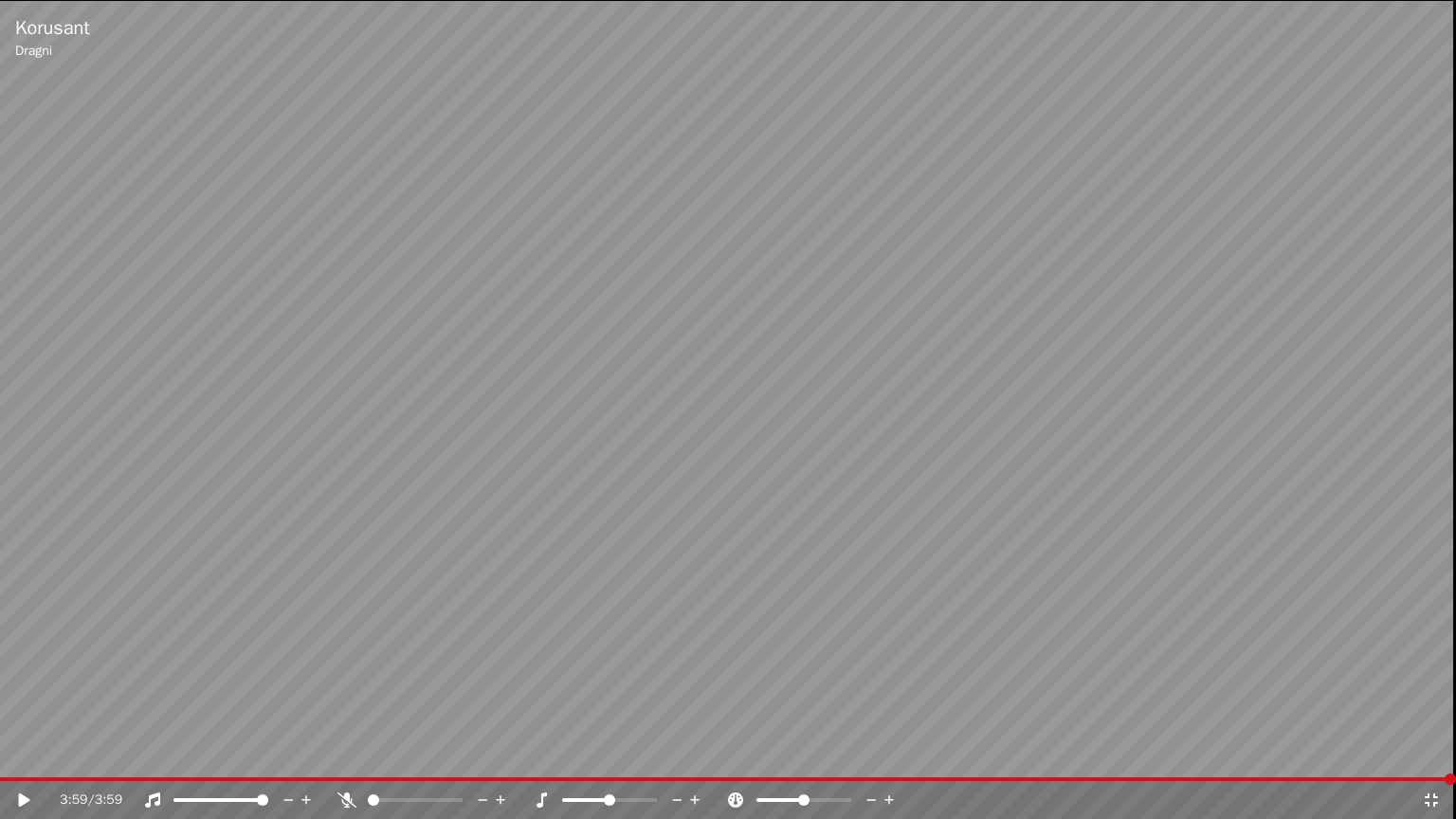 click at bounding box center [1431, 800] 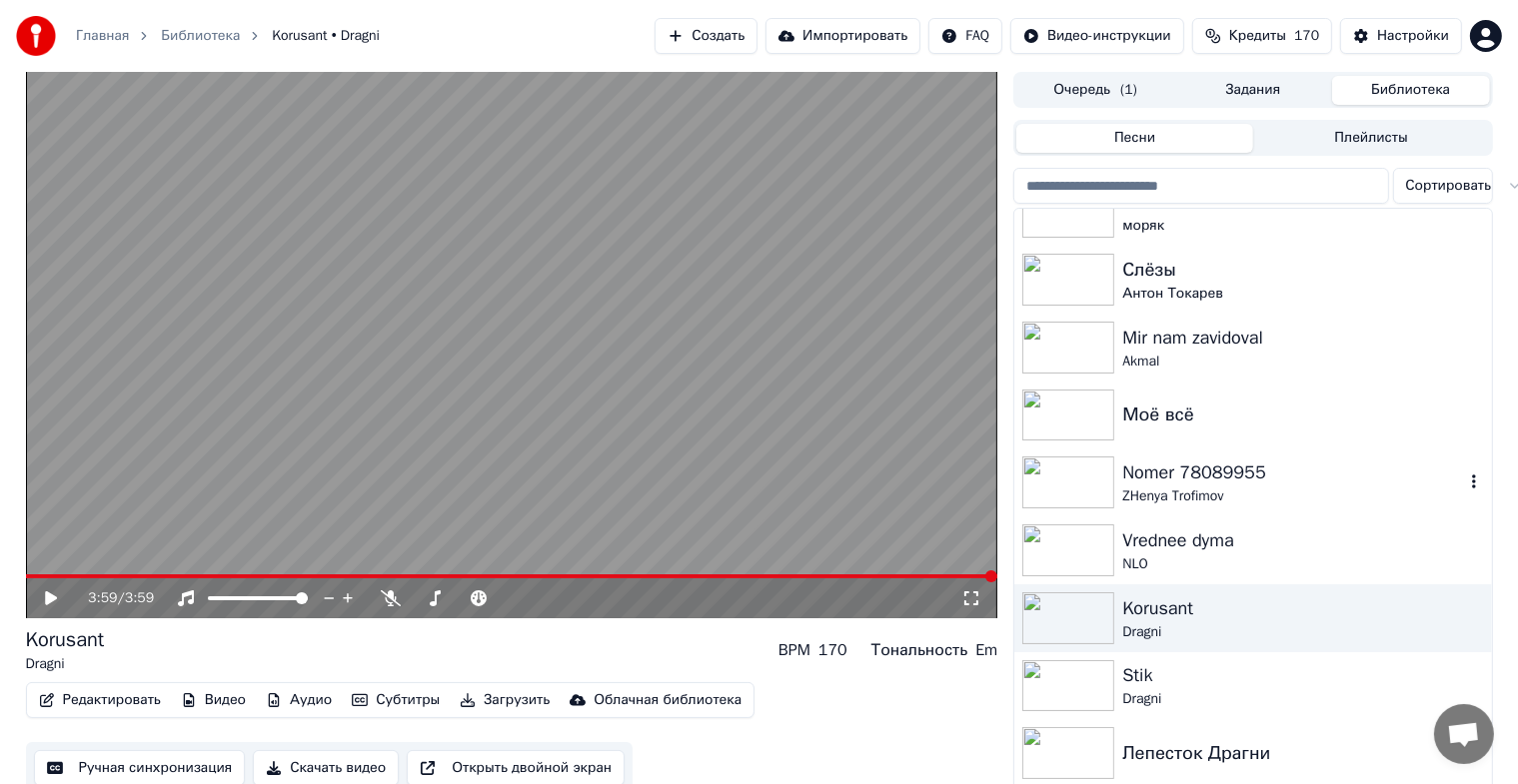 click on "ZHenya Trofimov" at bounding box center (1292, 496) 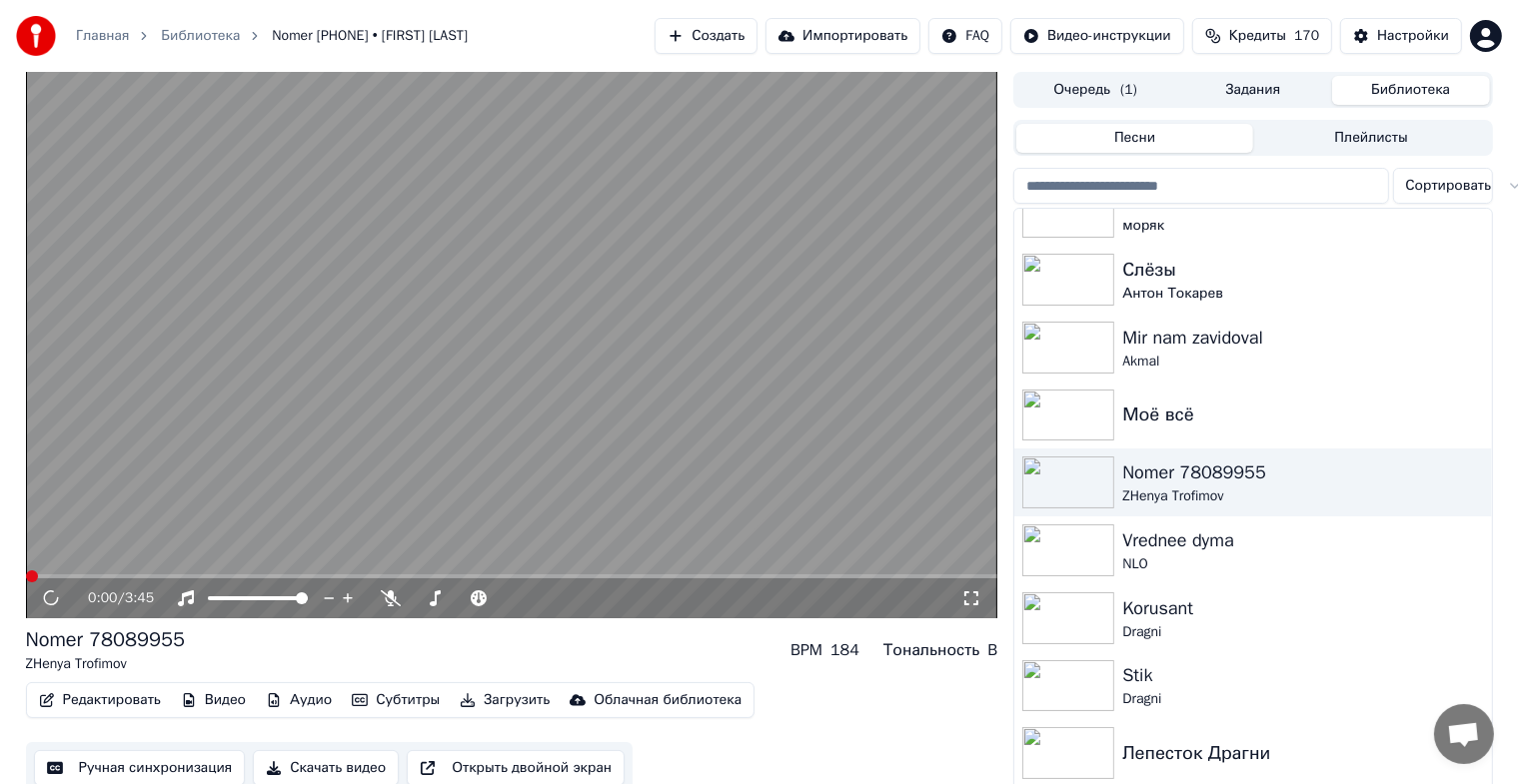 click at bounding box center [971, 598] 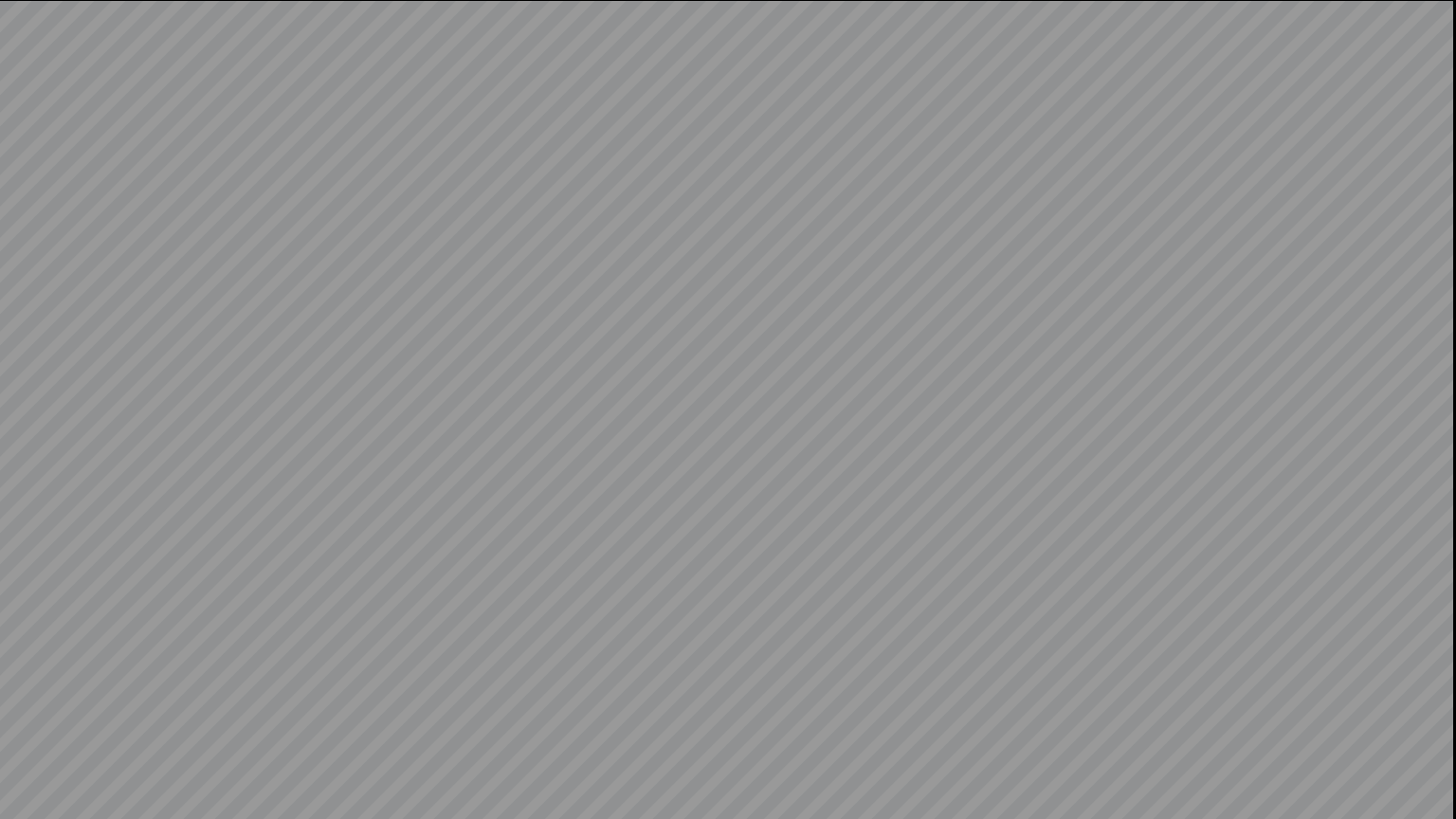 click at bounding box center (728, 410) 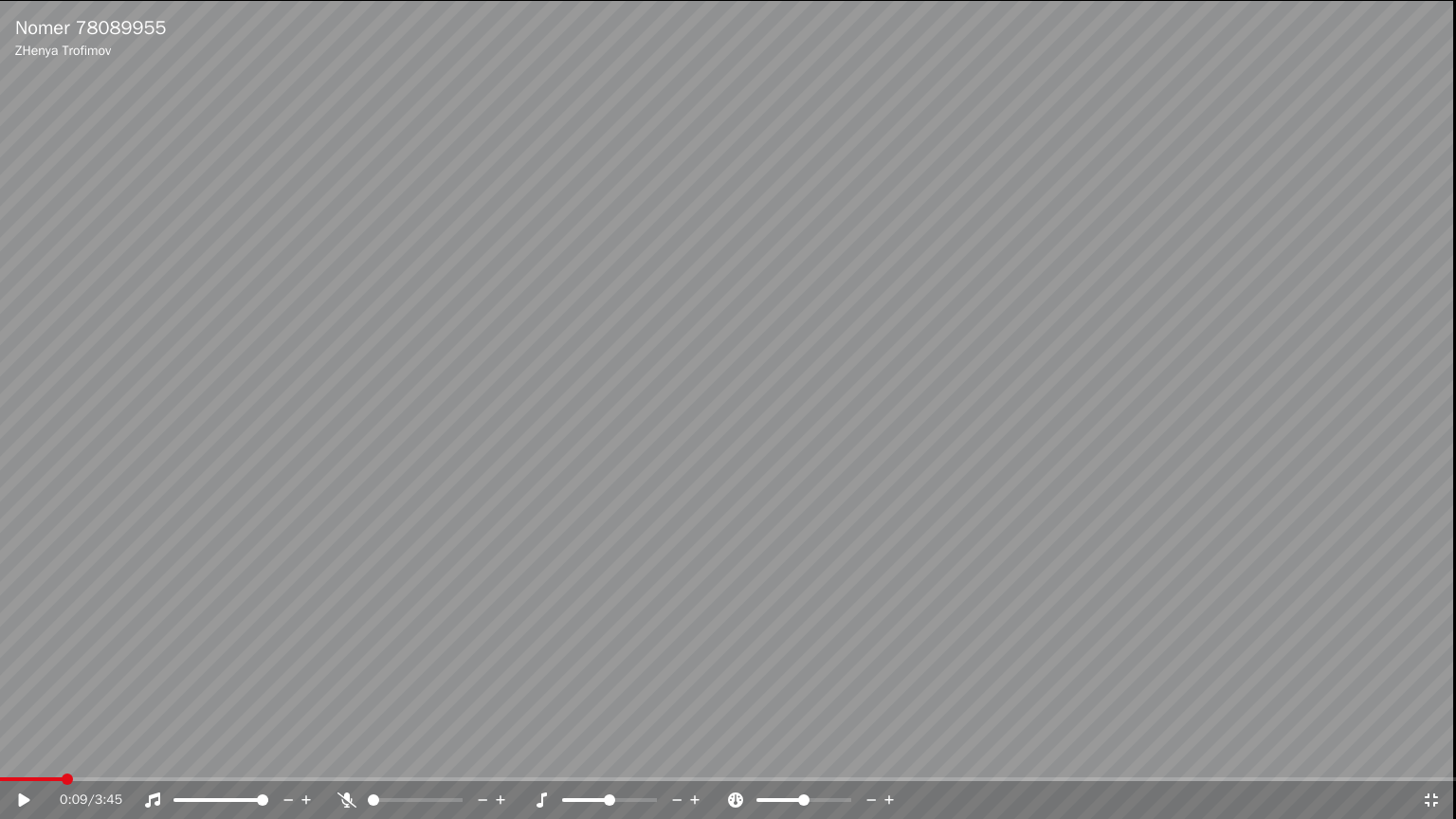 click at bounding box center [728, 410] 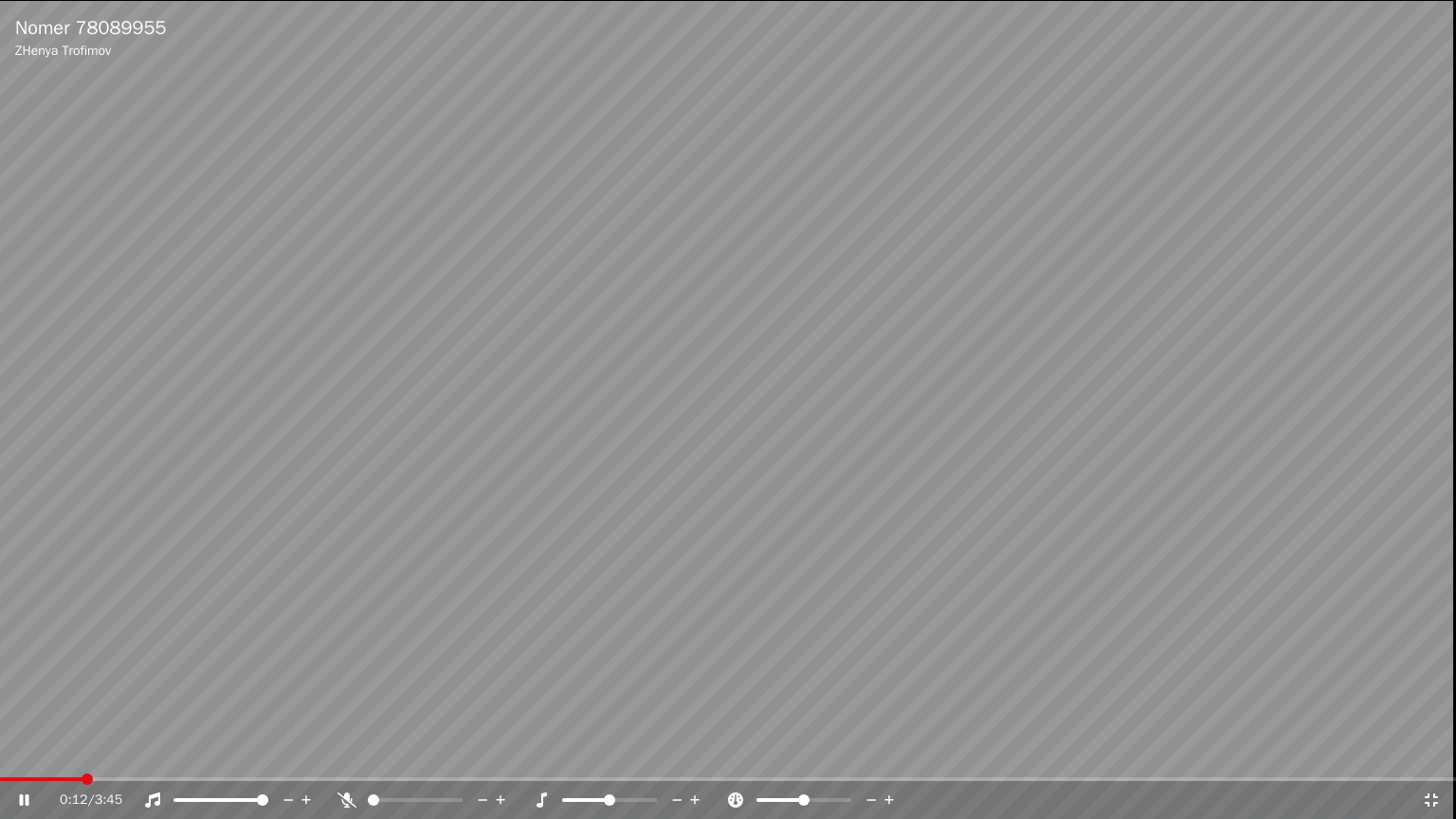 click at bounding box center (728, 410) 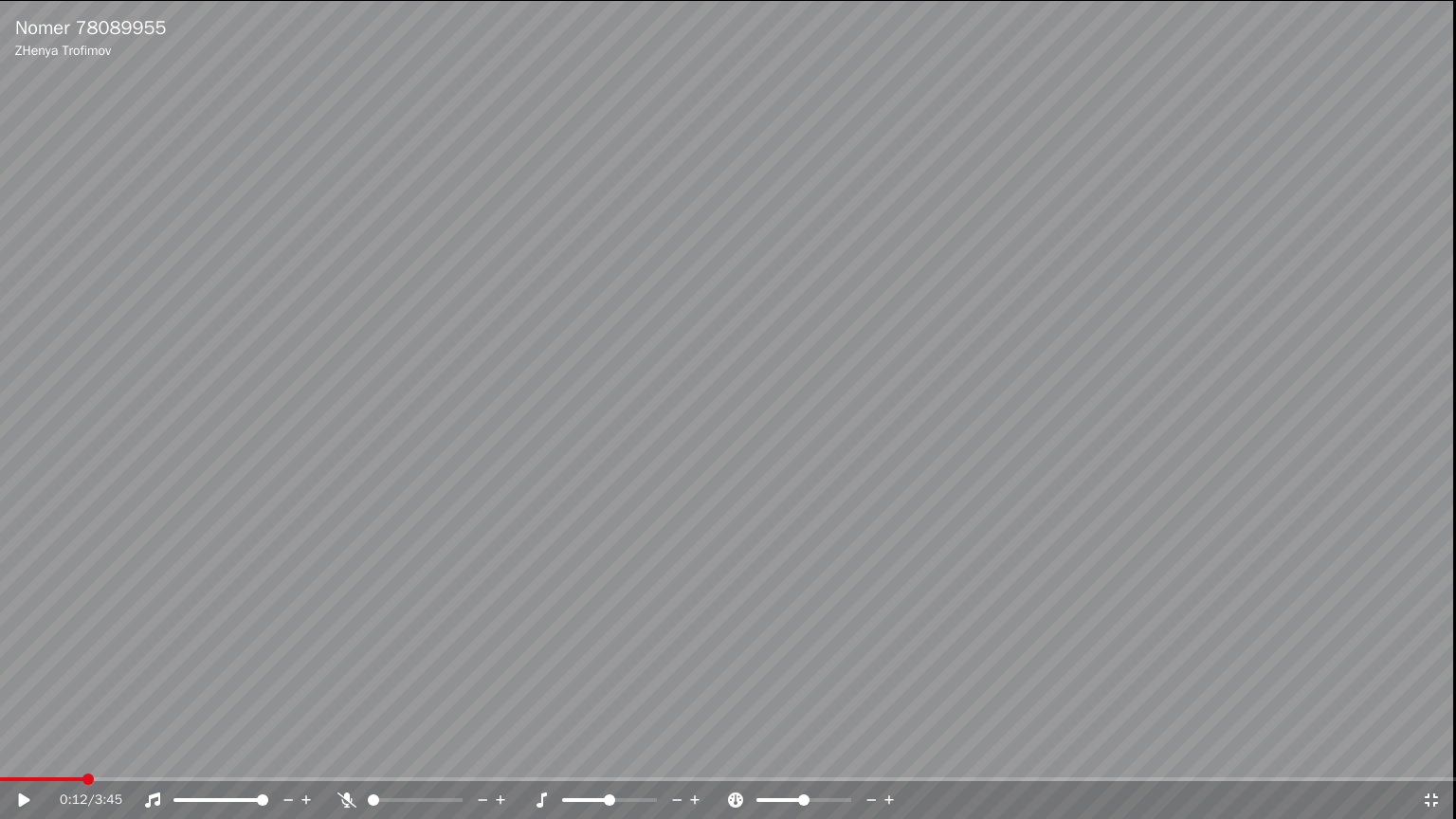 click at bounding box center (1431, 800) 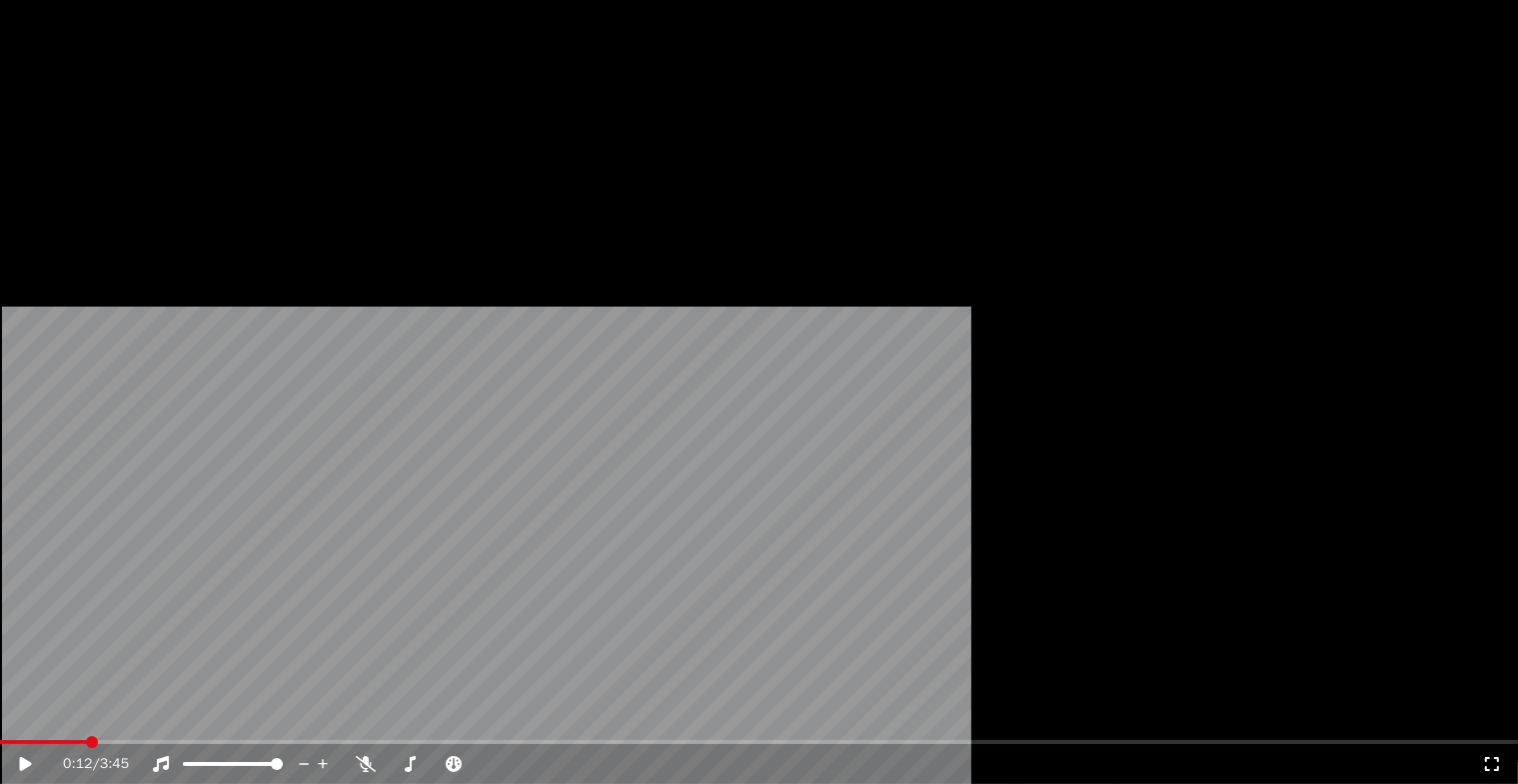 scroll, scrollTop: 1732, scrollLeft: 0, axis: vertical 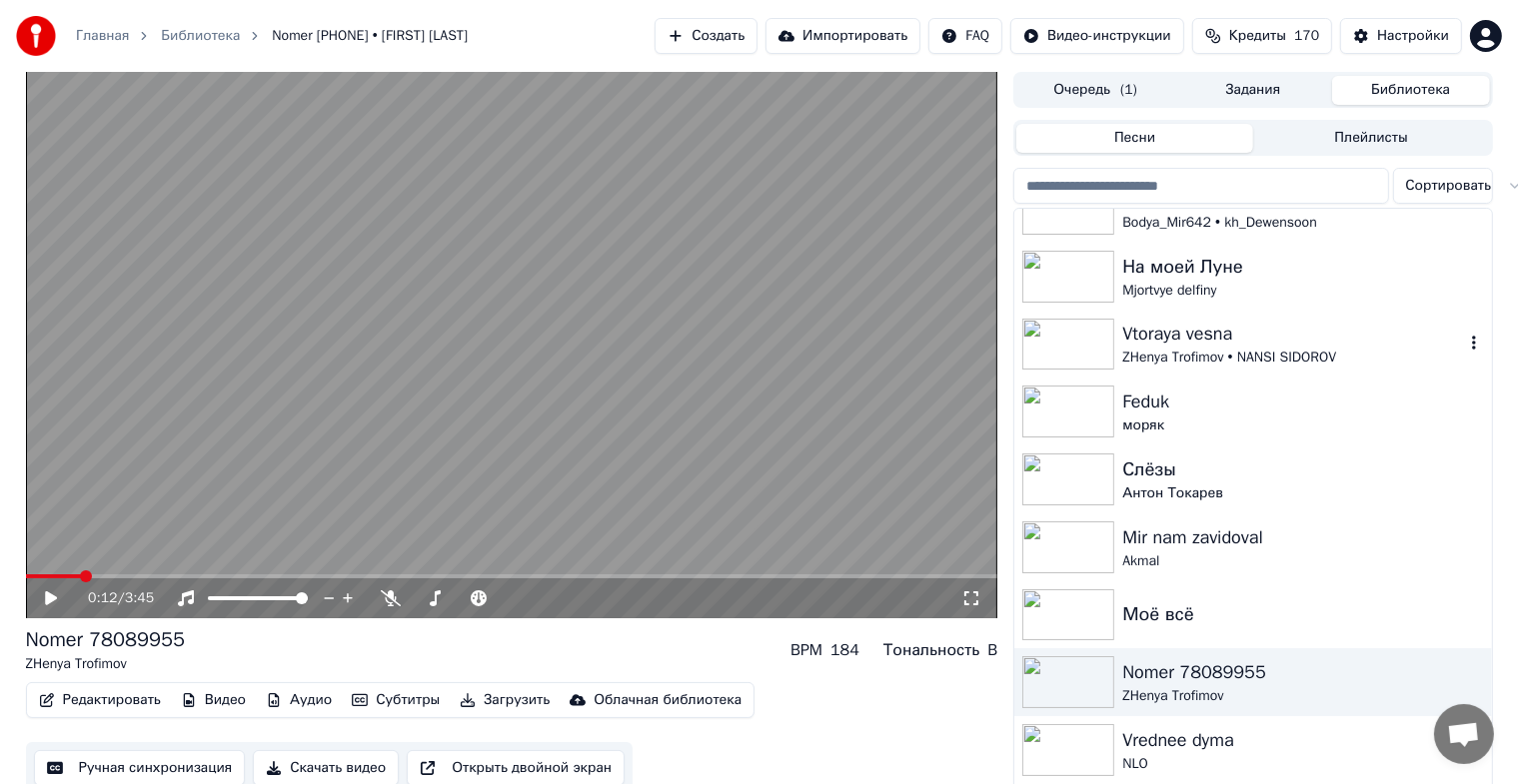 click on "ZHenya Trofimov • NANSI SIDOROV" at bounding box center (1292, 358) 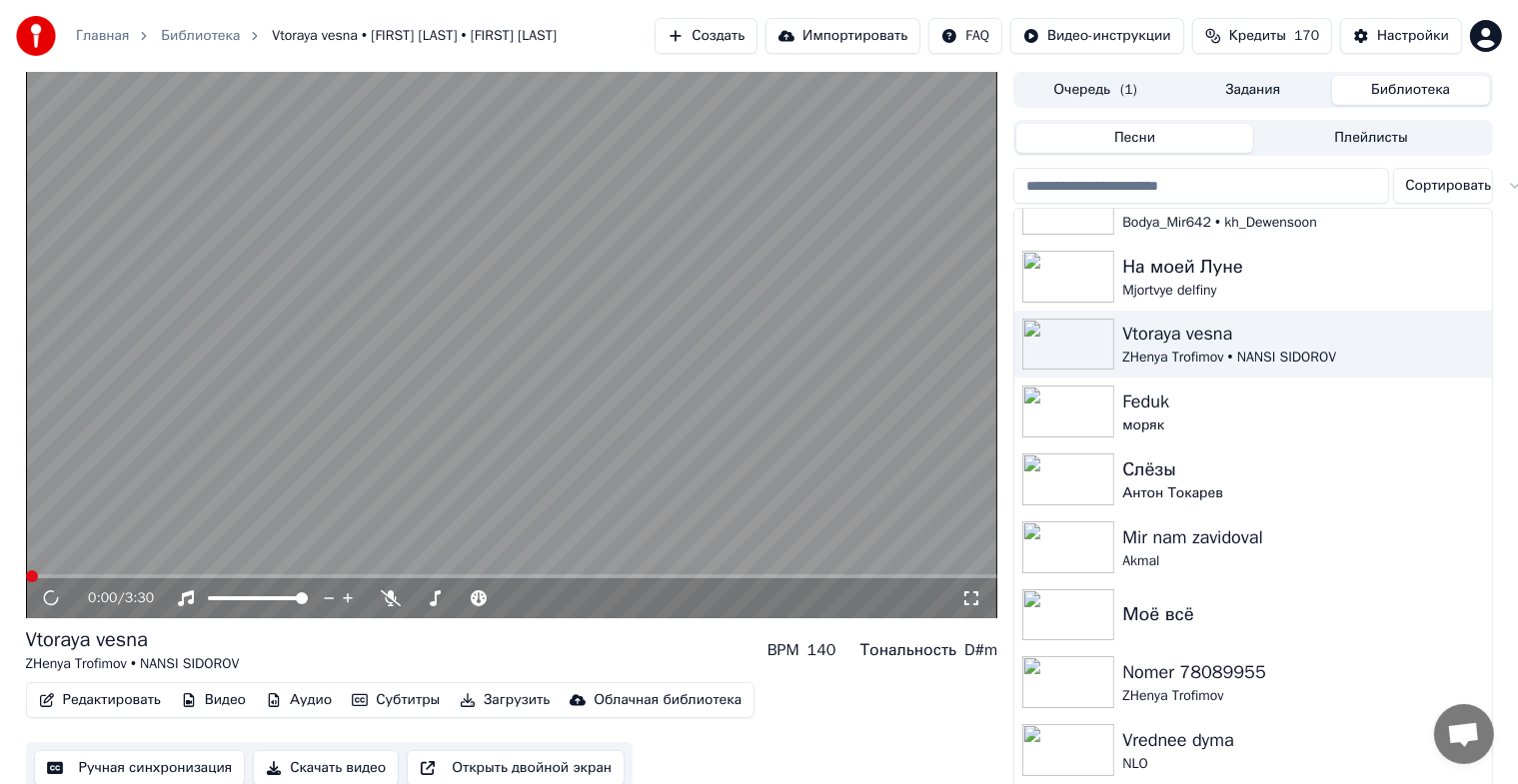 click at bounding box center [971, 598] 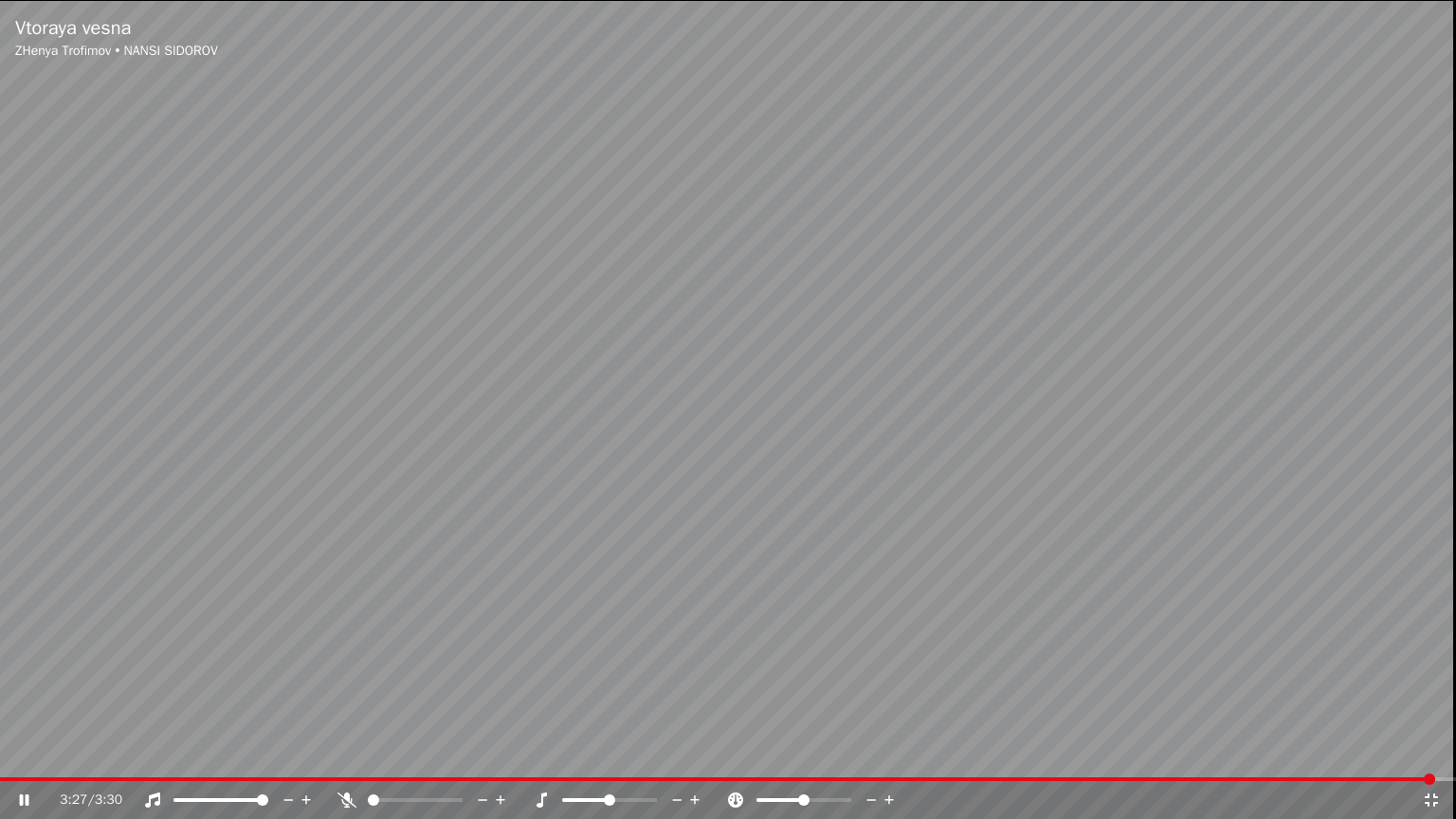 click at bounding box center [728, 410] 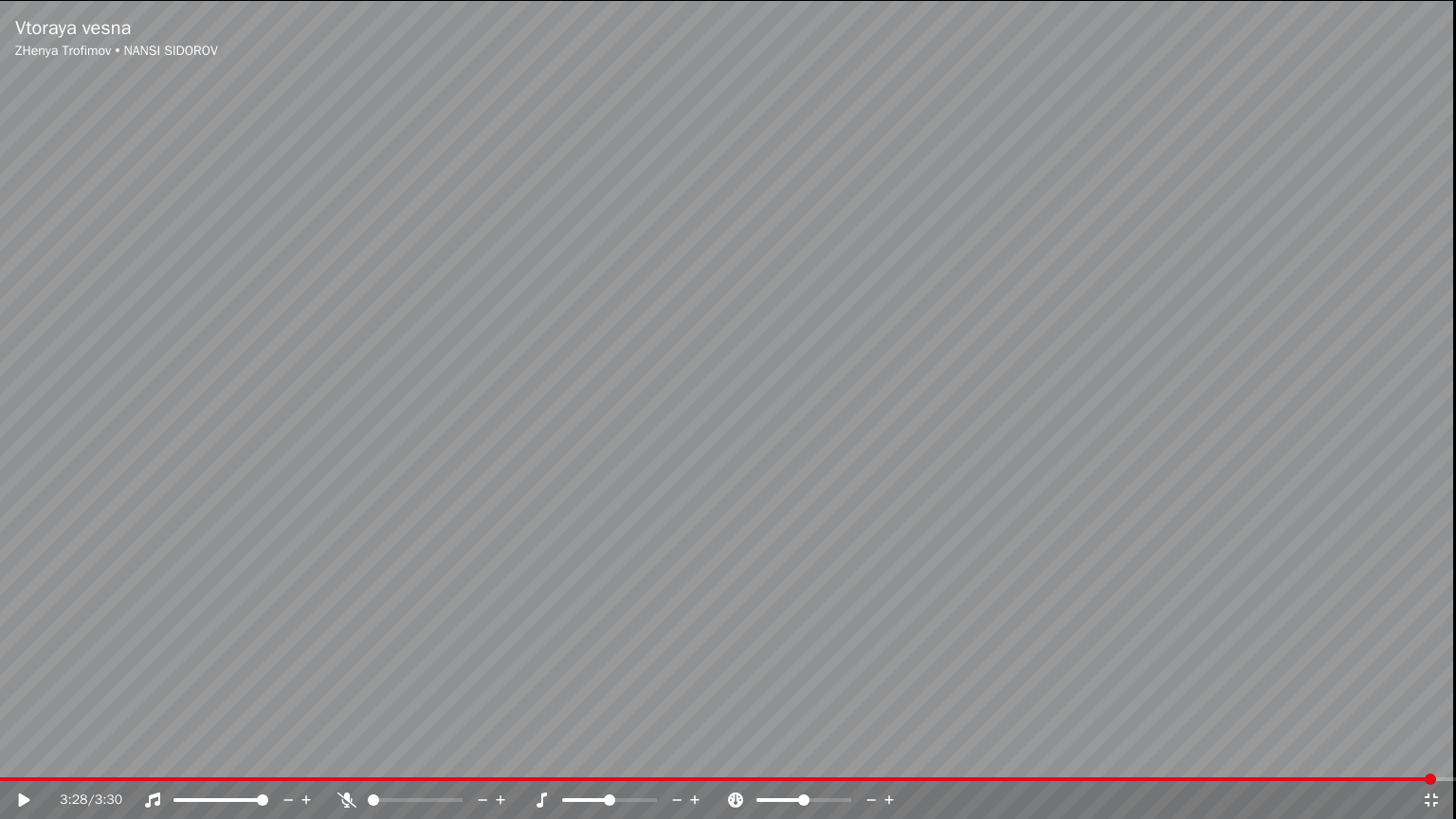 click at bounding box center (1431, 800) 